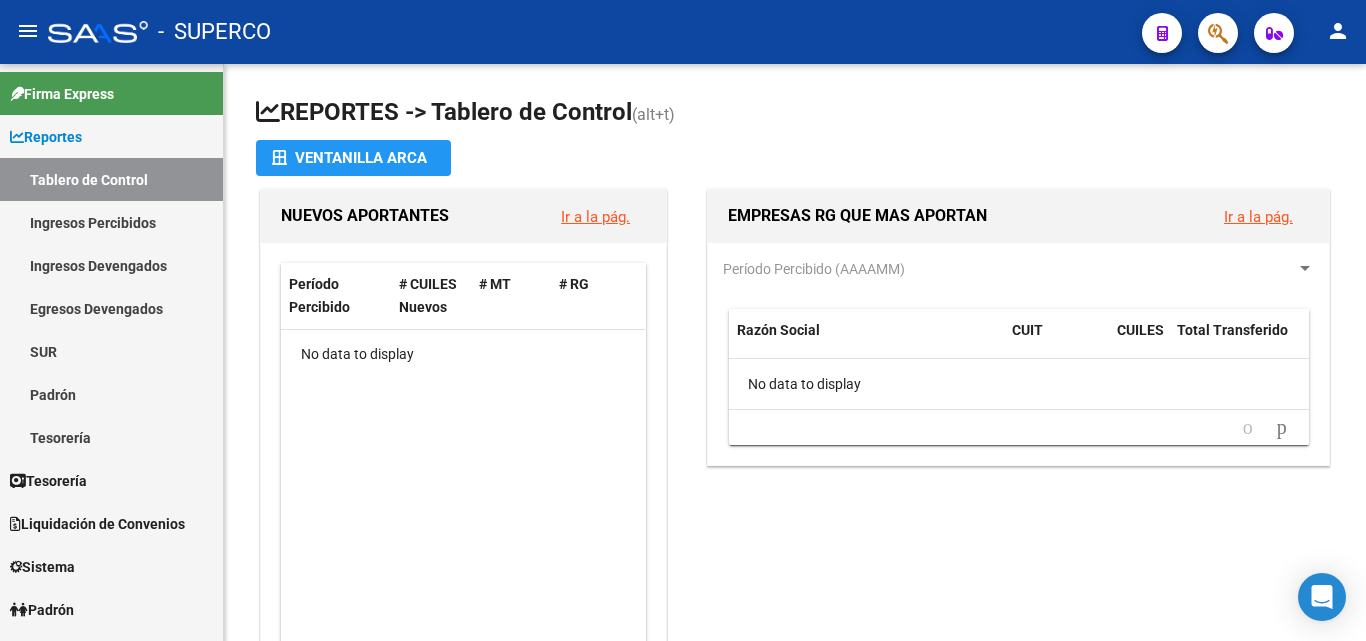 scroll, scrollTop: 0, scrollLeft: 0, axis: both 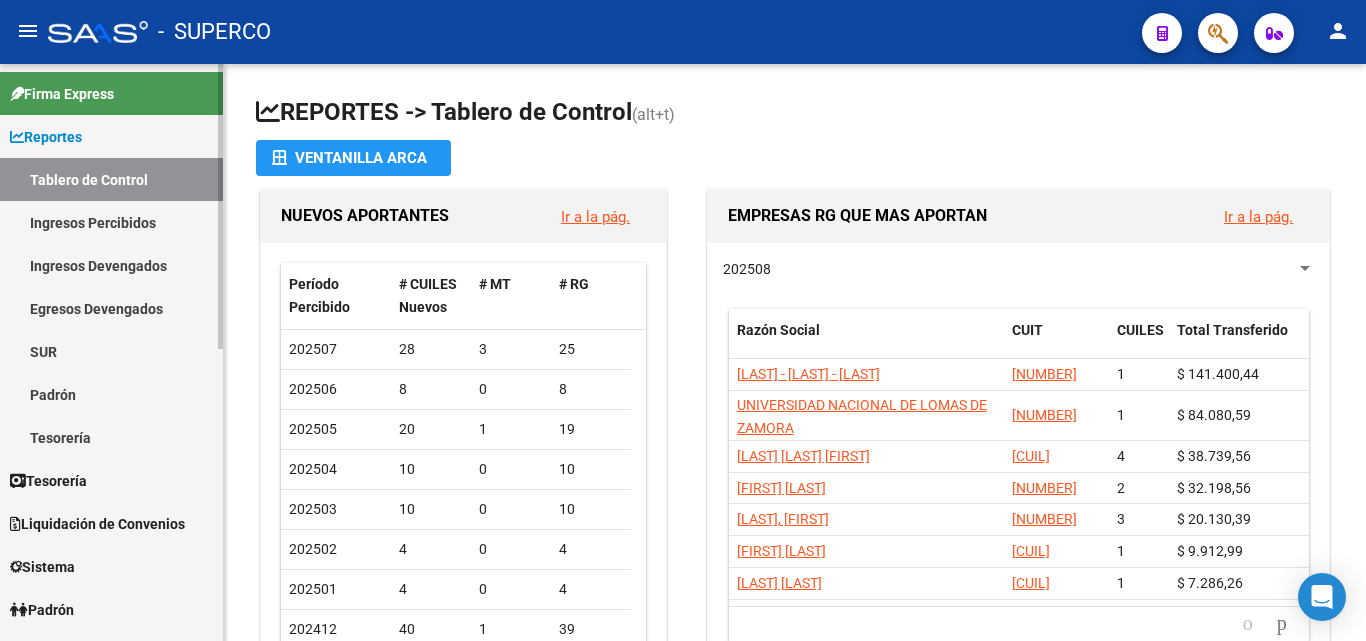 click on "Padrón" at bounding box center [111, 394] 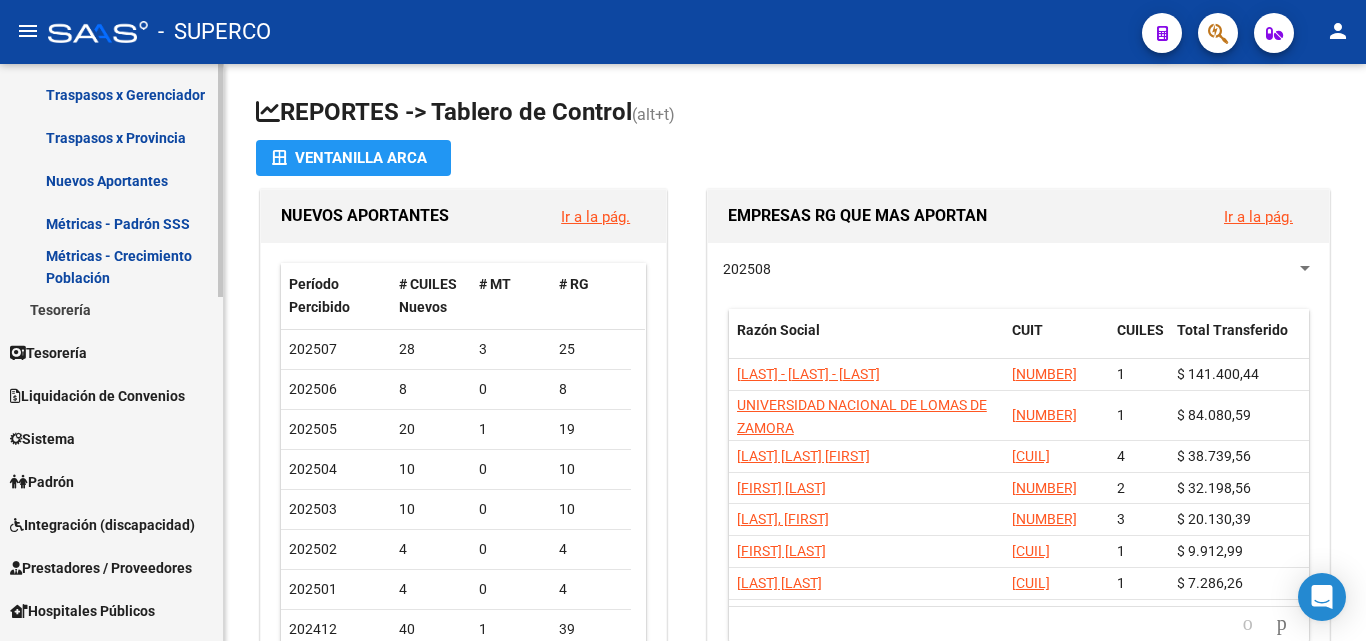 scroll, scrollTop: 400, scrollLeft: 0, axis: vertical 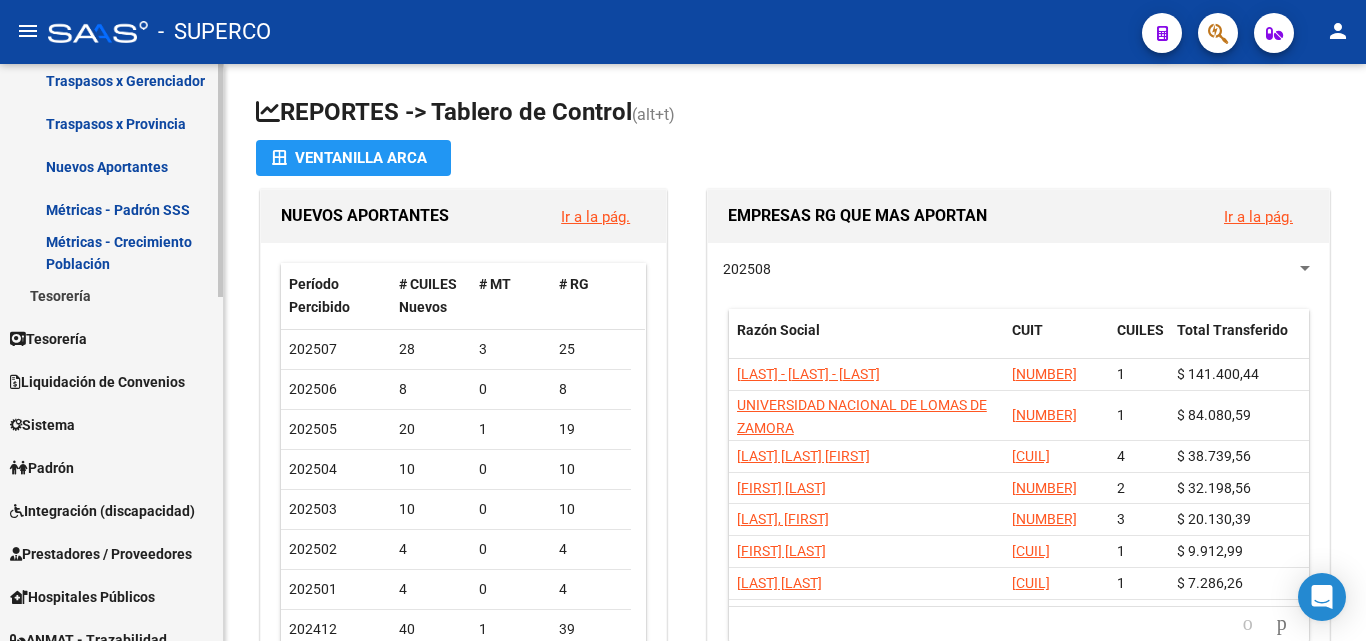 click on "Padrón" at bounding box center [42, 468] 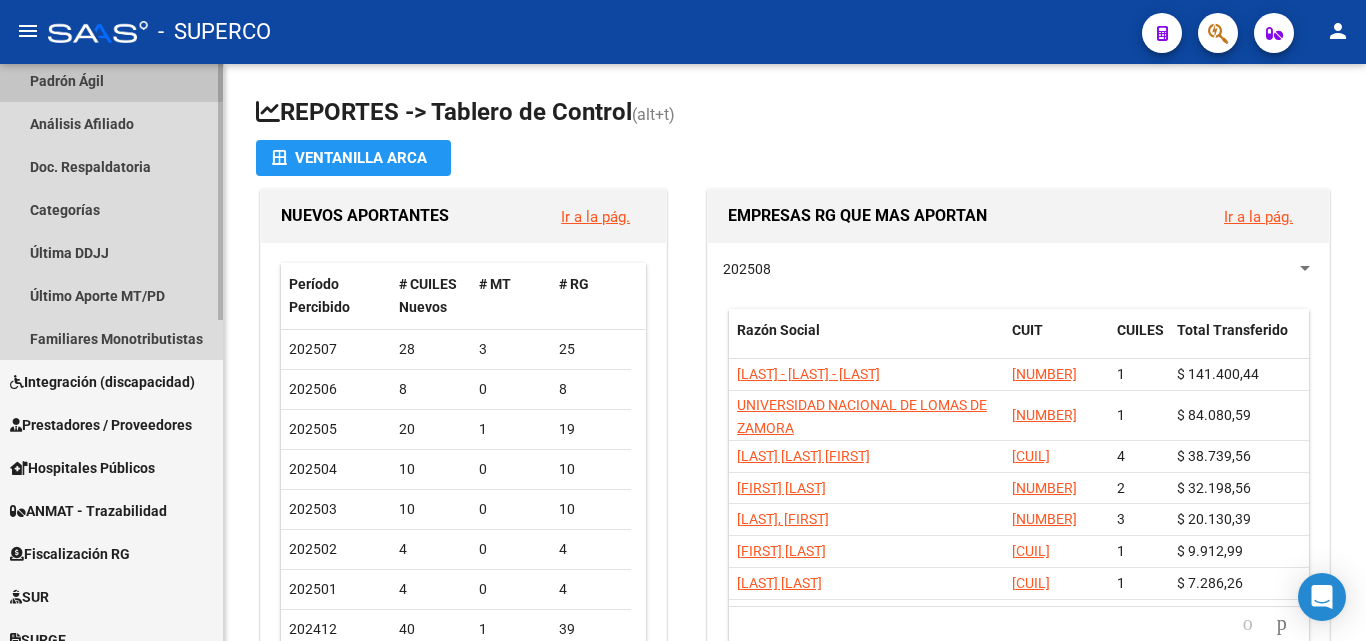 click on "Padrón Ágil" at bounding box center (111, 80) 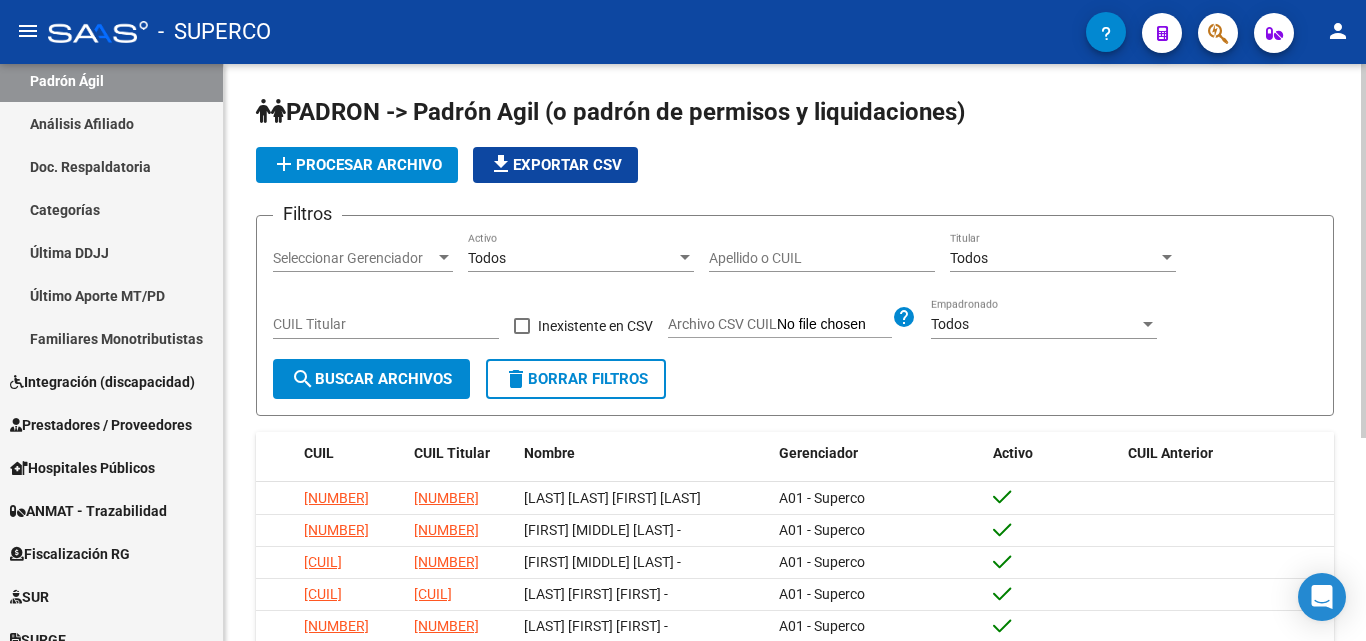 click on "CUIL Titular" at bounding box center (386, 324) 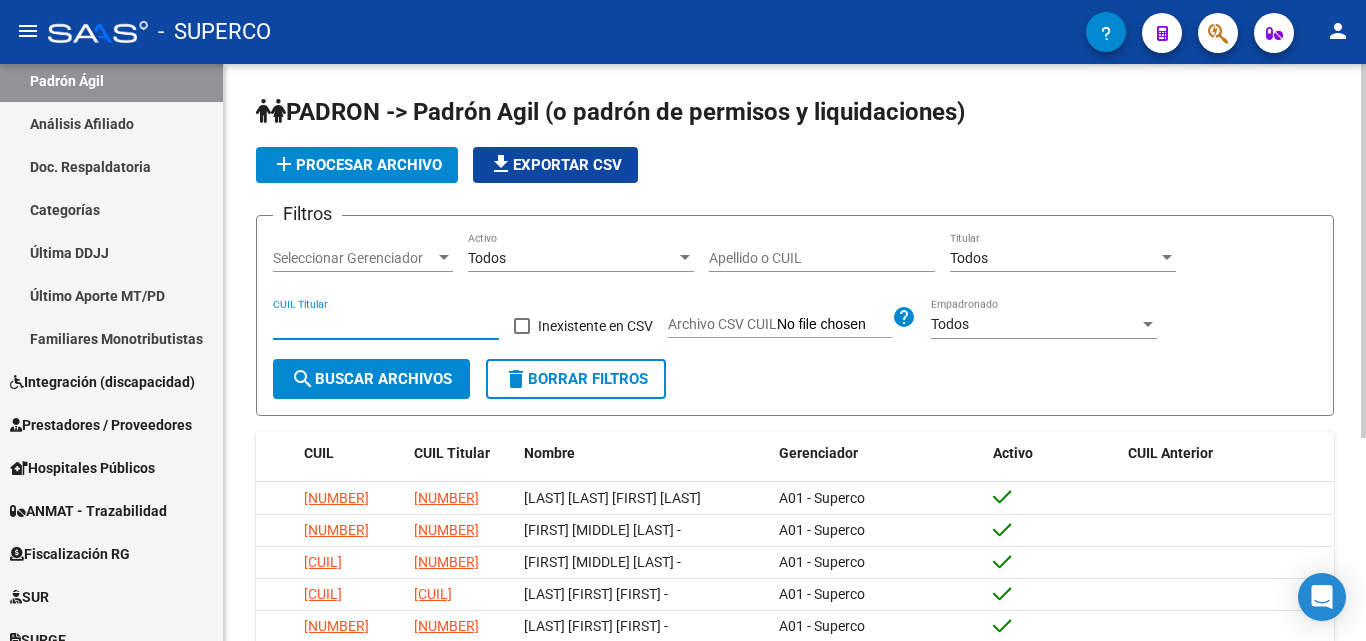 paste 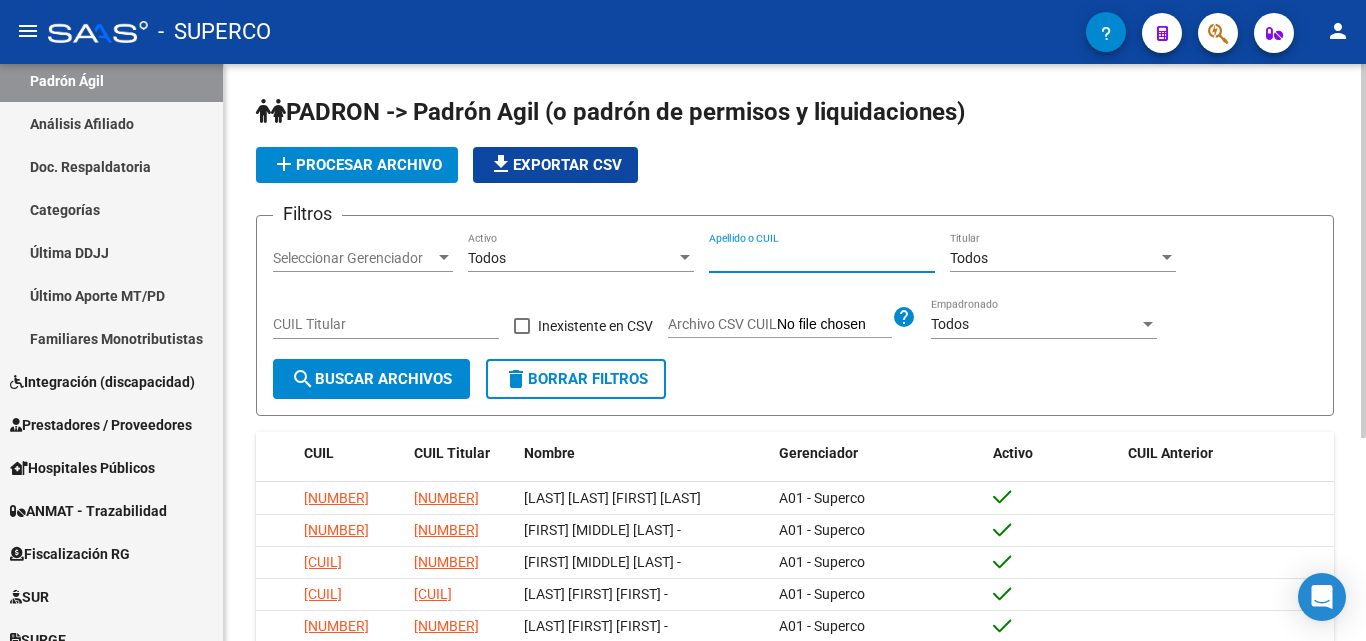 click on "Apellido o CUIL" at bounding box center (822, 258) 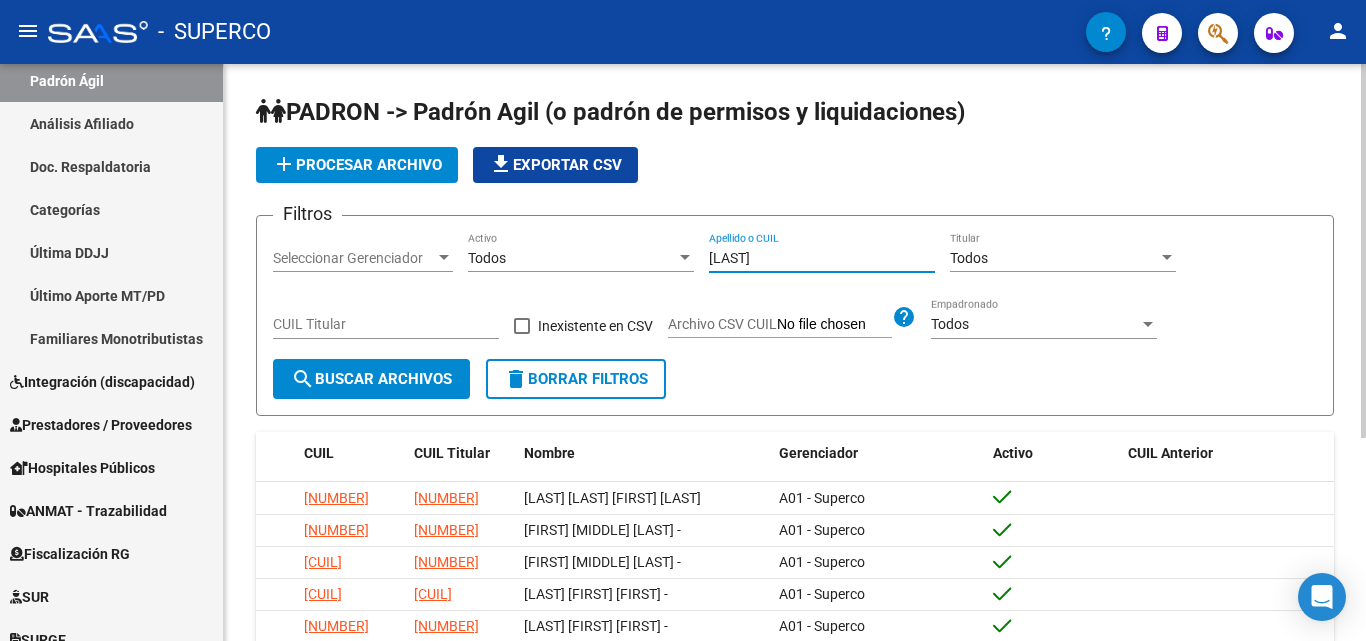 click on "search  Buscar Archivos" 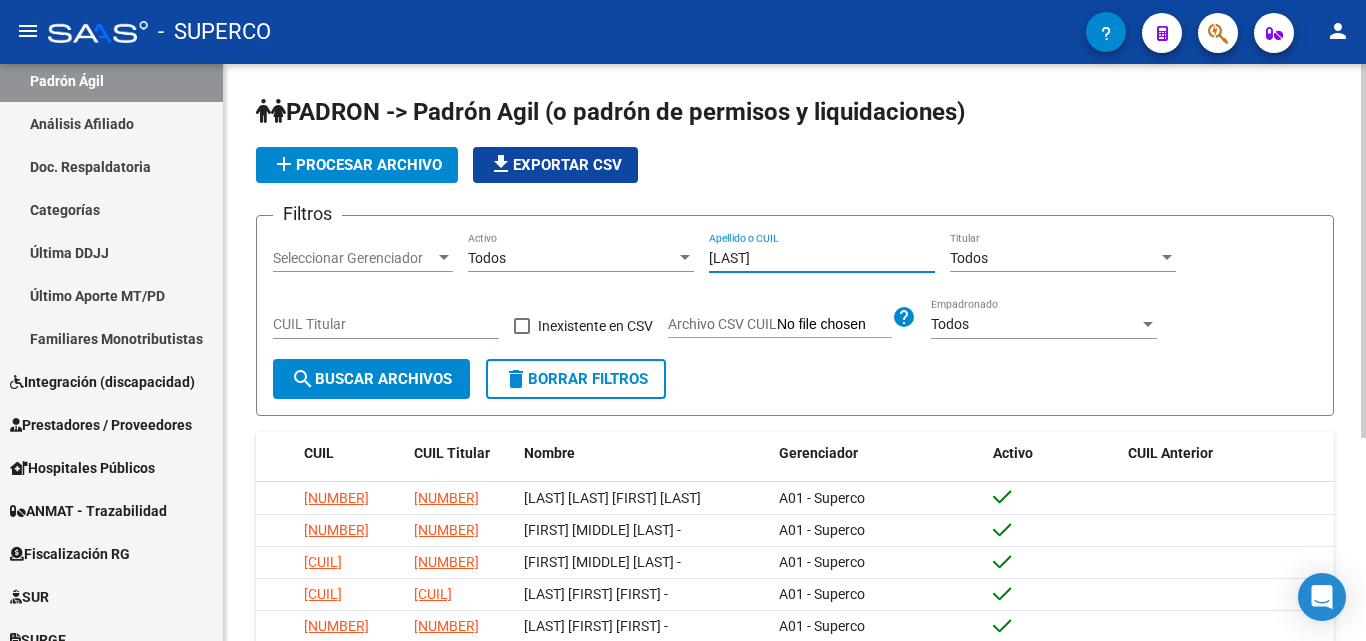 click on "[LAST]" at bounding box center [822, 258] 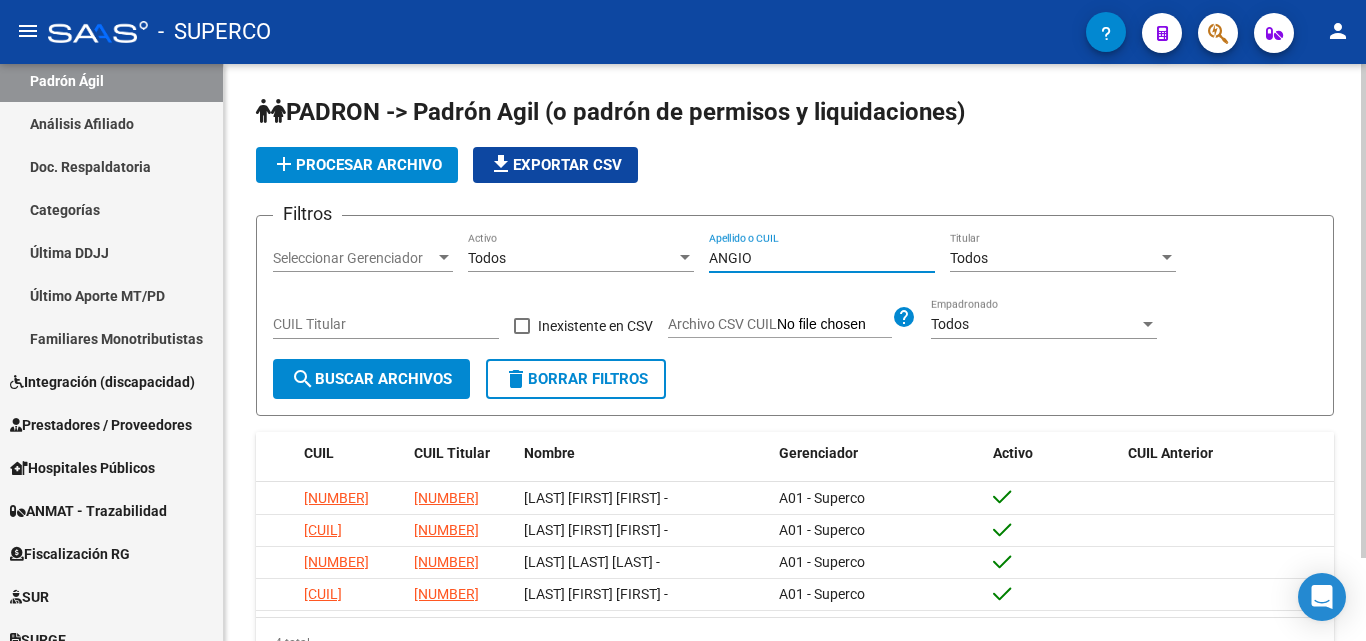 scroll, scrollTop: 97, scrollLeft: 0, axis: vertical 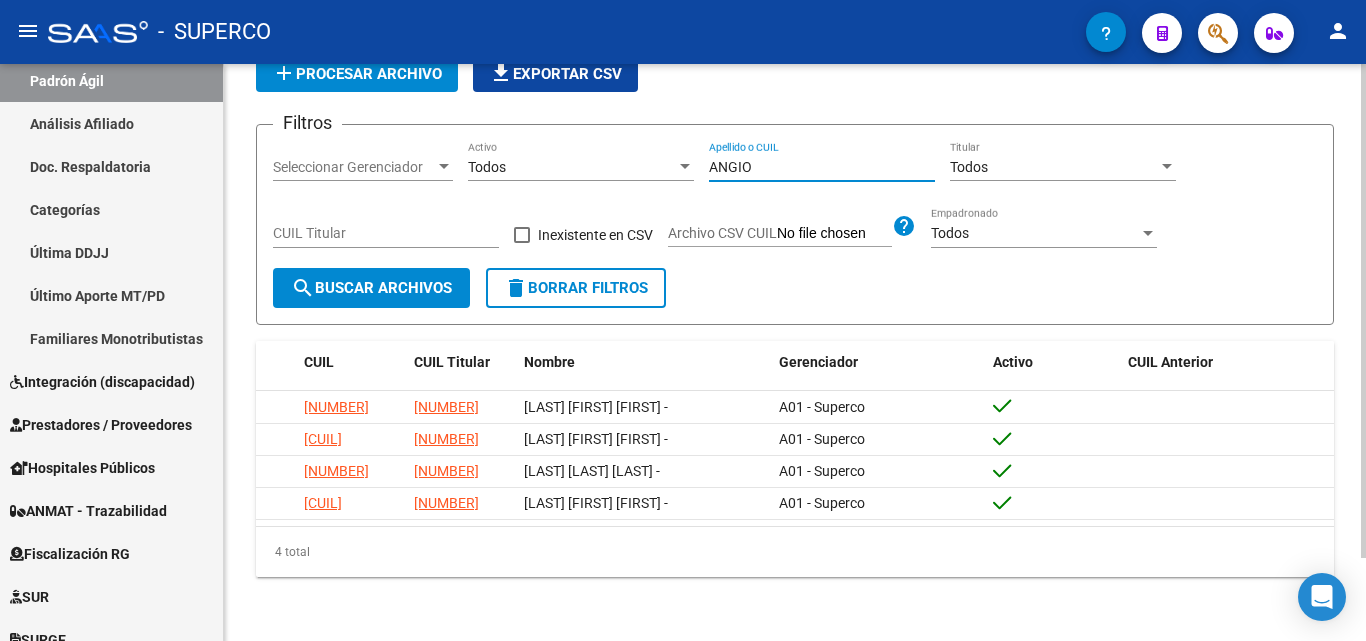 type on "ANGIO" 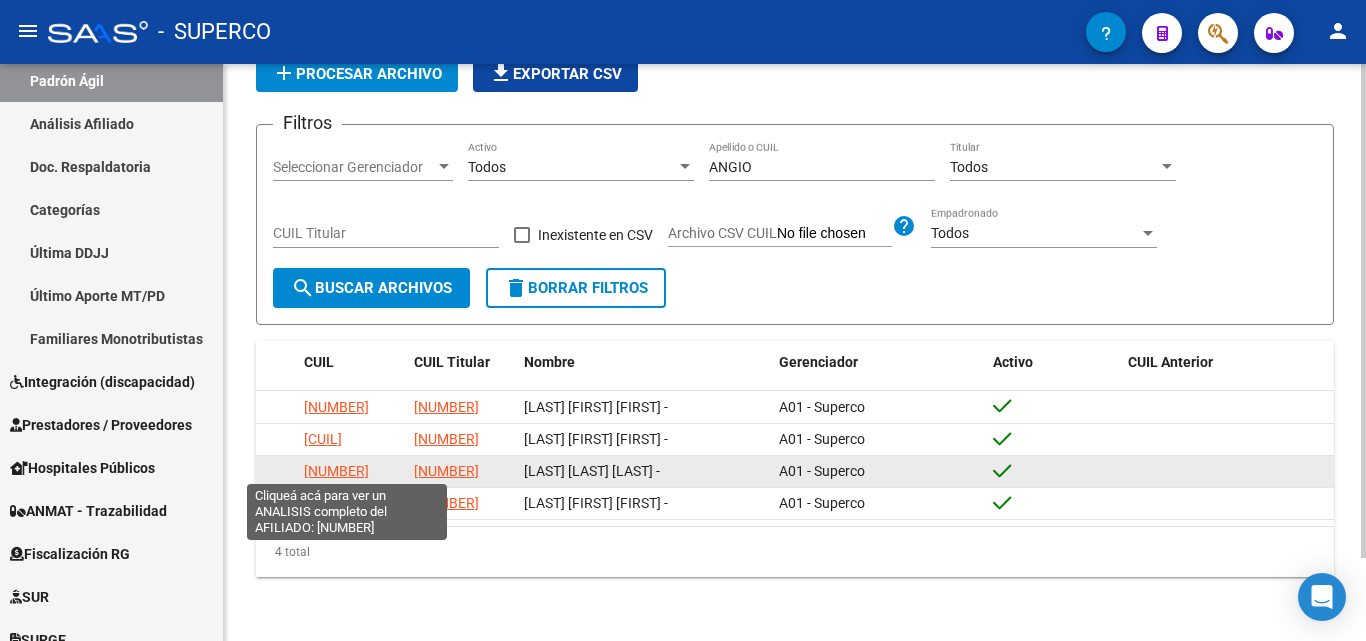 click on "[NUMBER]" 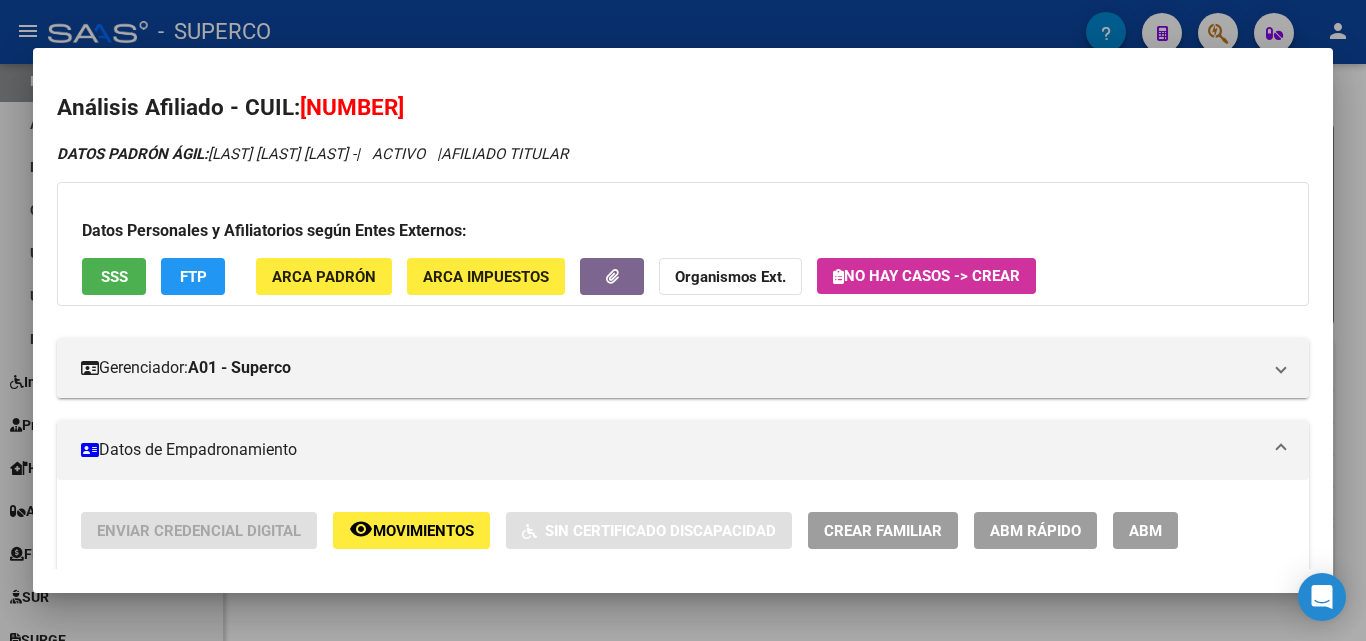 drag, startPoint x: 466, startPoint y: 109, endPoint x: 300, endPoint y: 111, distance: 166.01205 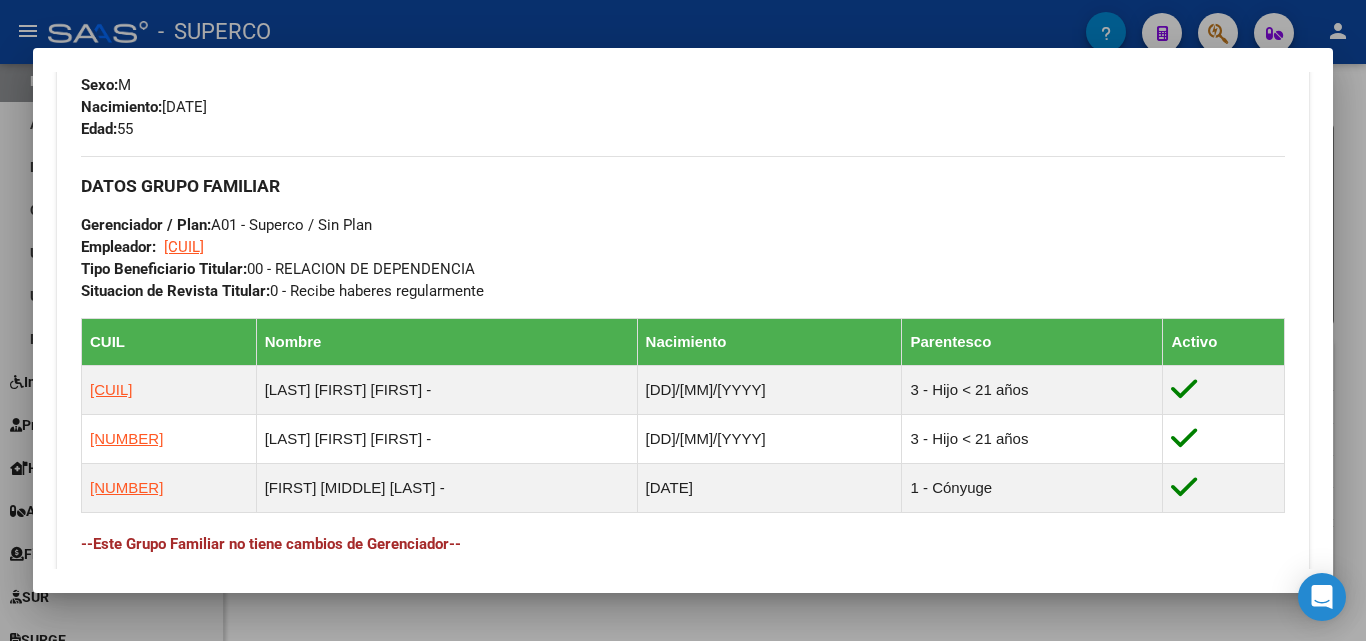 scroll, scrollTop: 900, scrollLeft: 0, axis: vertical 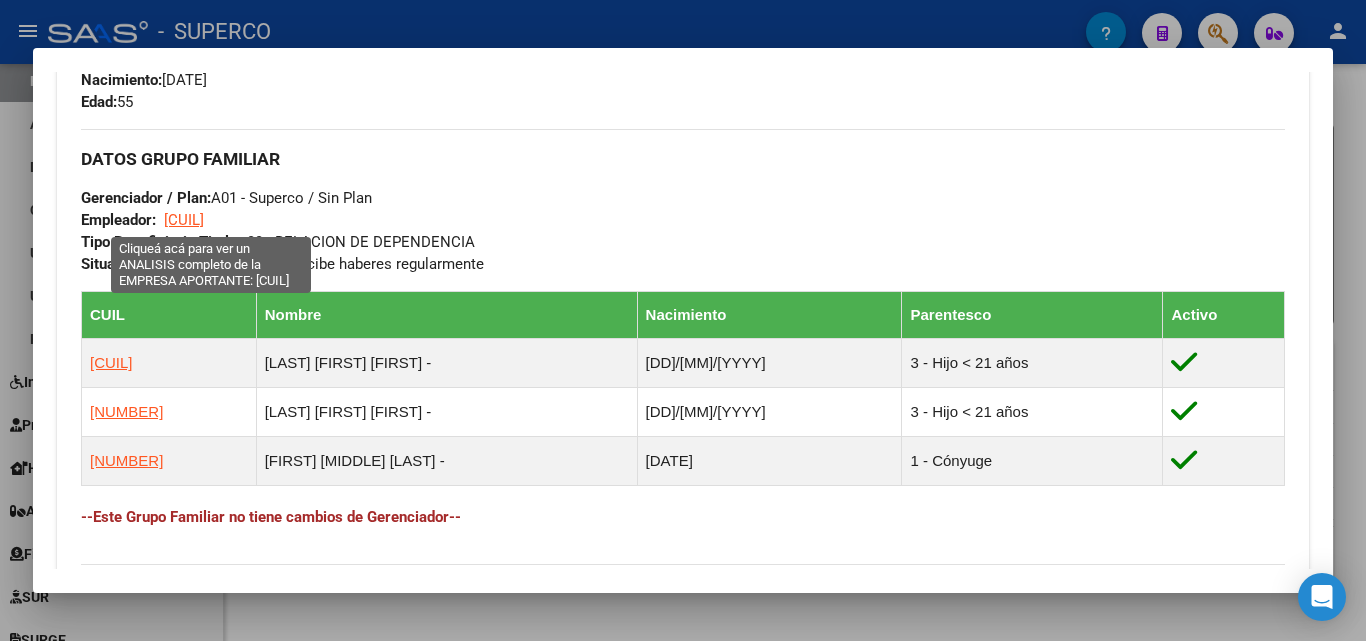 drag, startPoint x: 262, startPoint y: 221, endPoint x: 166, endPoint y: 224, distance: 96.04687 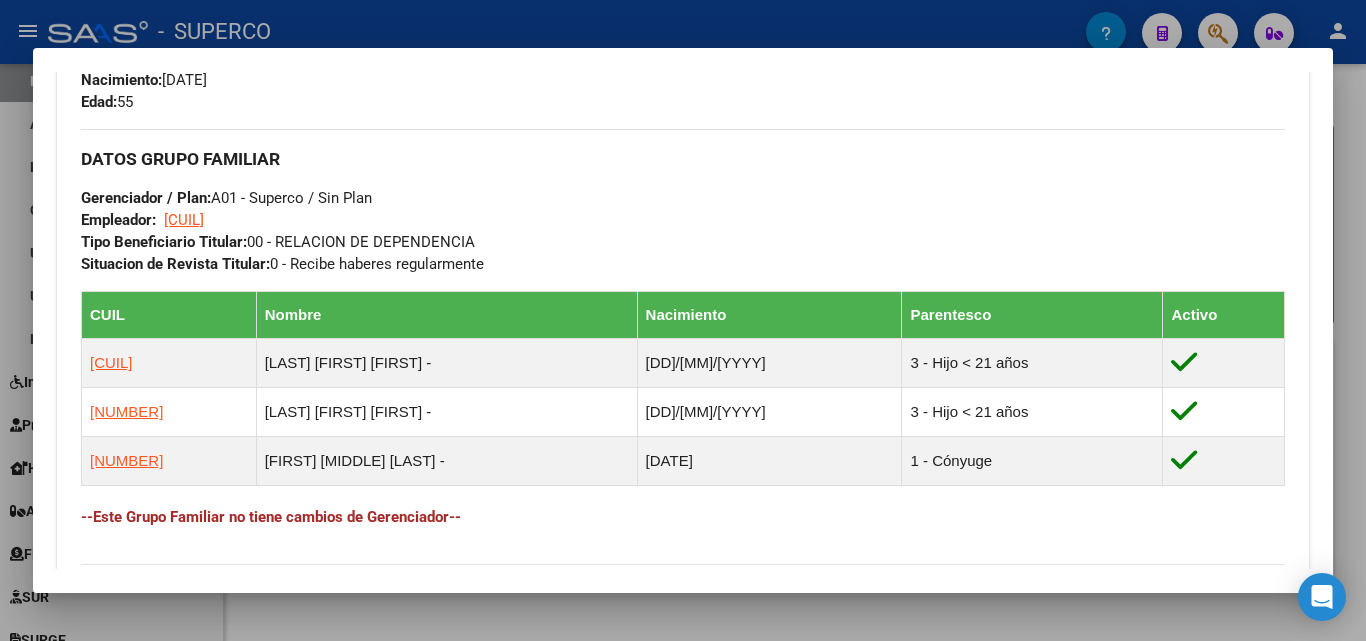 copy on "[CUIL]" 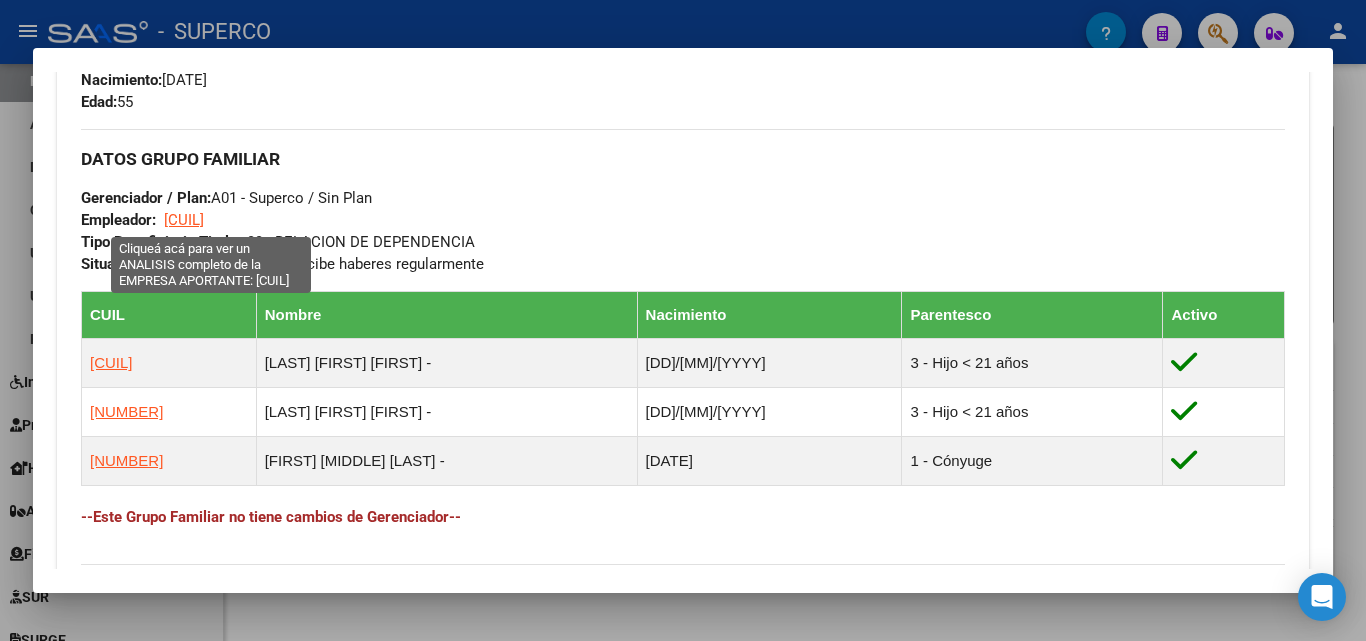 click on "[CUIL]" at bounding box center (184, 220) 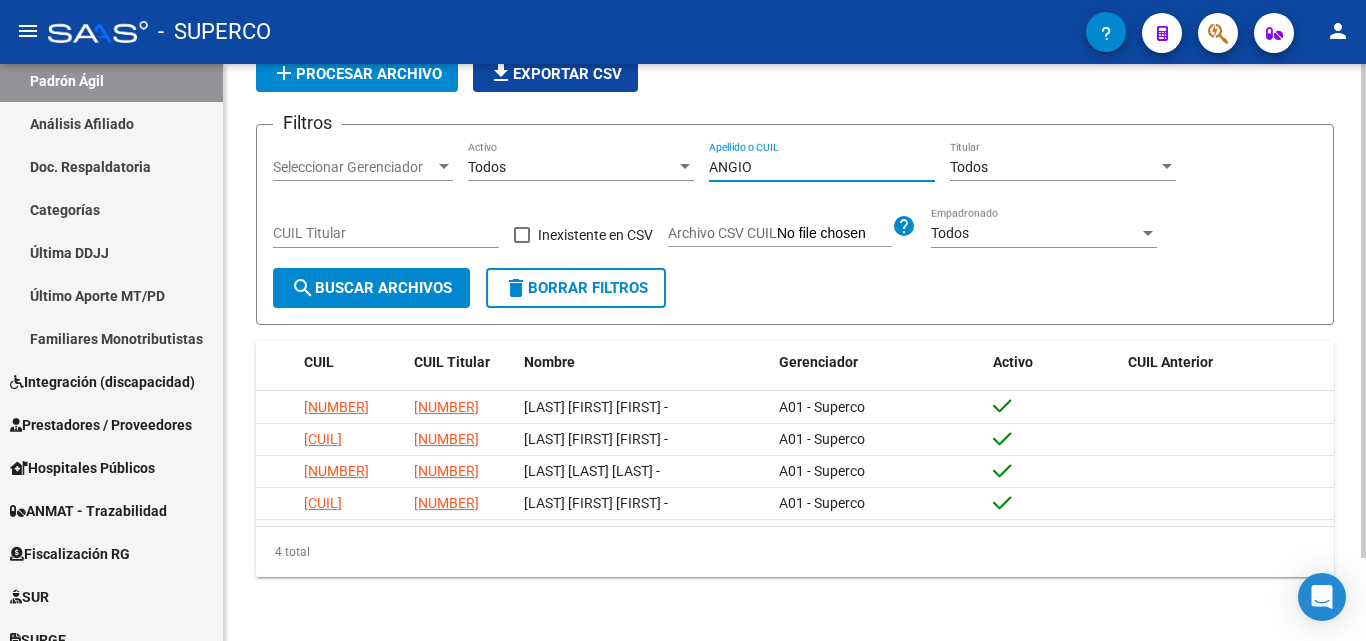 drag, startPoint x: 775, startPoint y: 159, endPoint x: 693, endPoint y: 158, distance: 82.006096 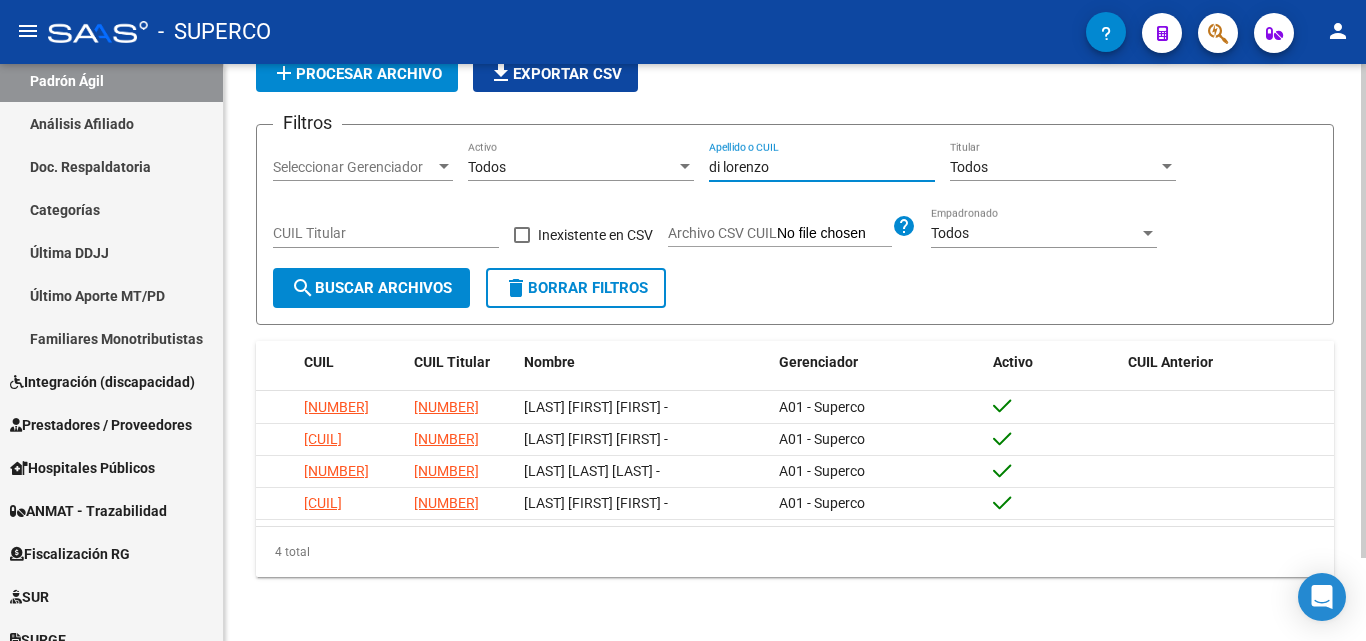 type on "di lorenzo" 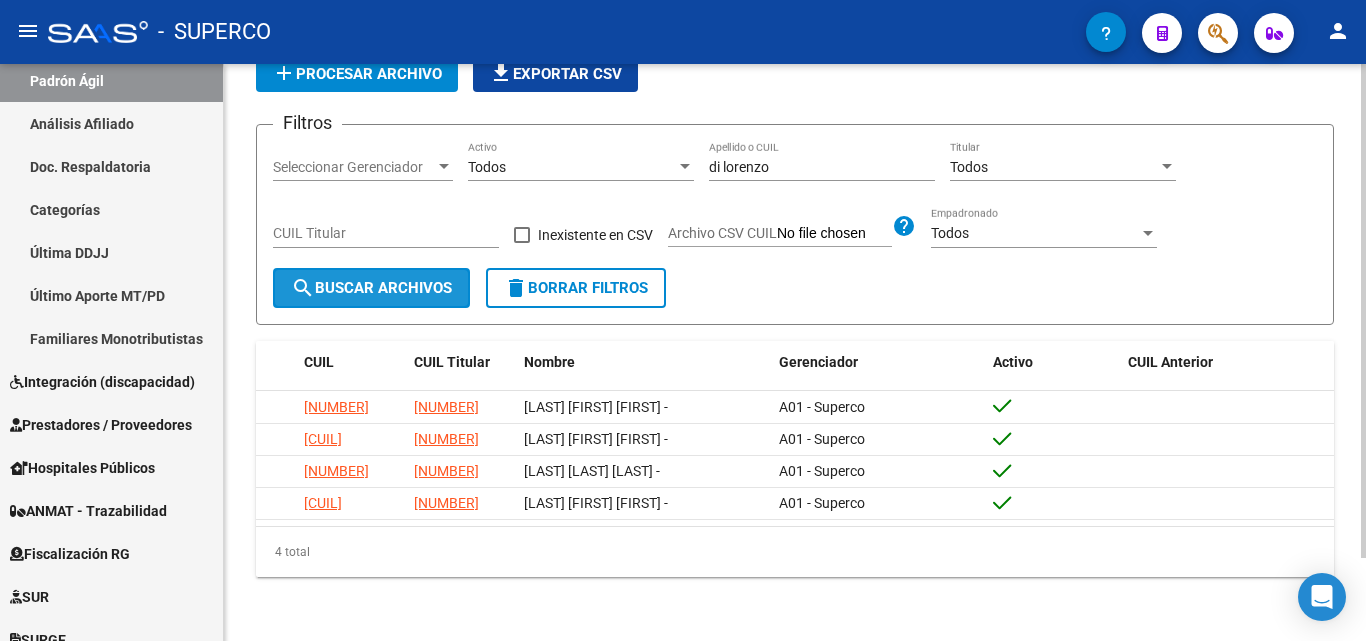 click on "search  Buscar Archivos" 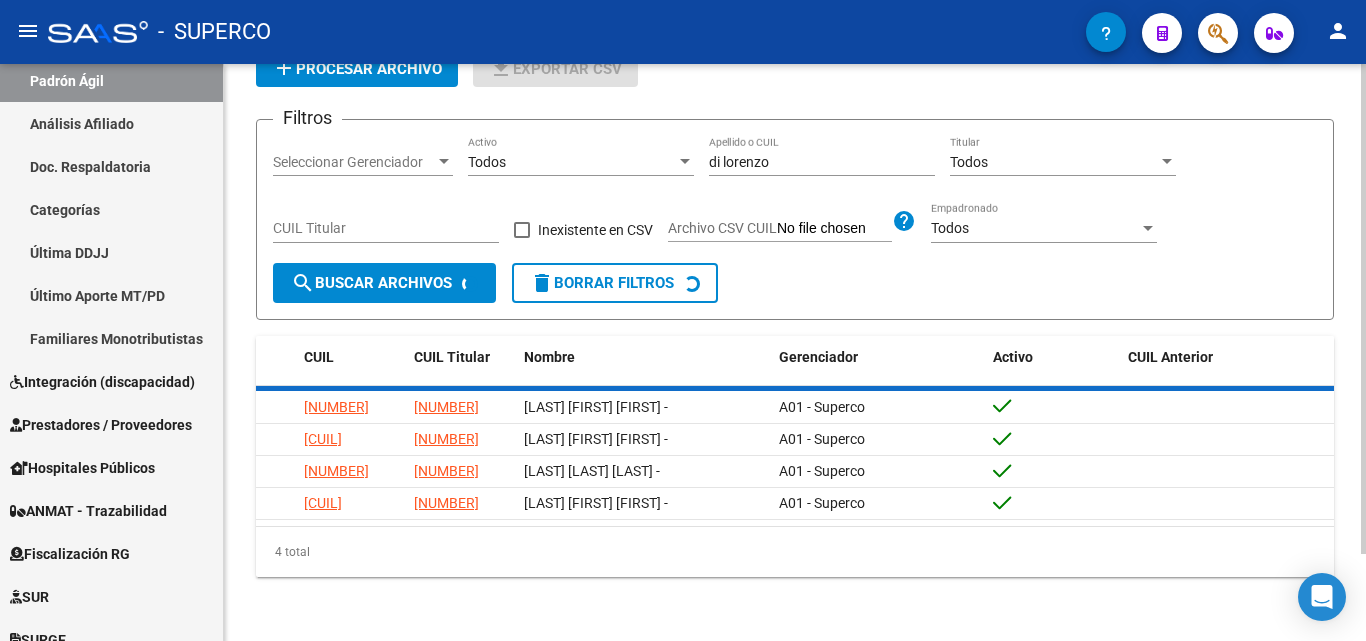 scroll, scrollTop: 31, scrollLeft: 0, axis: vertical 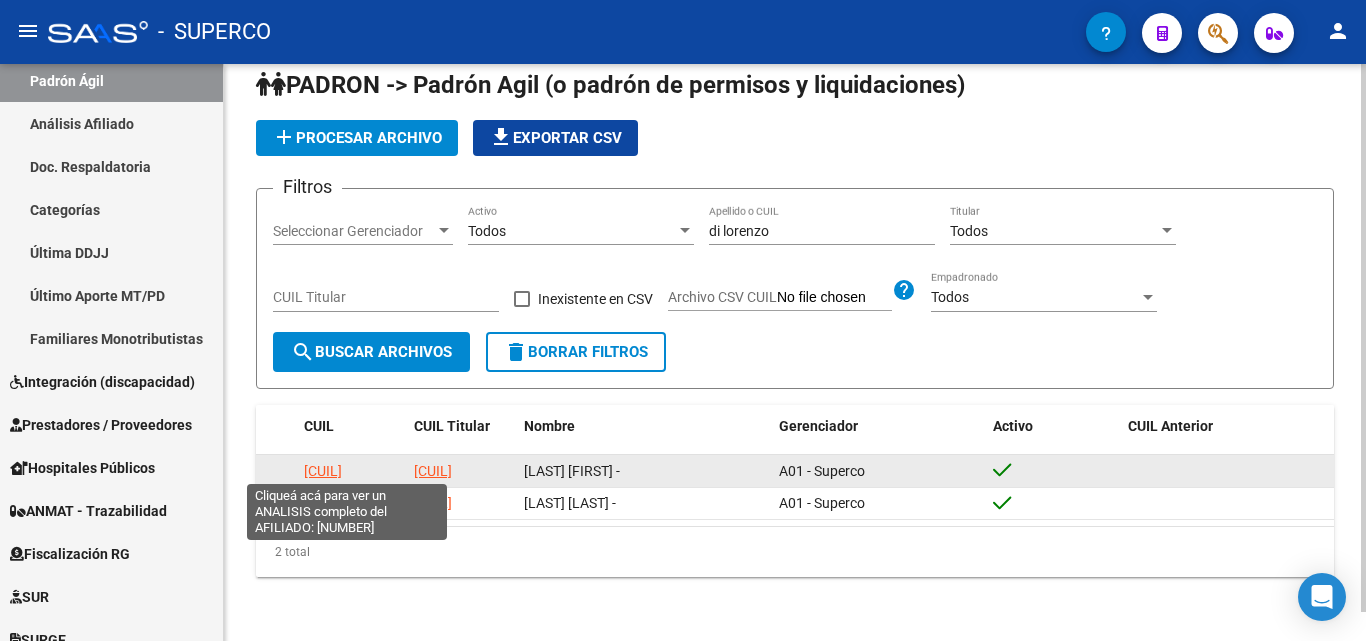 click on "[CUIL]" 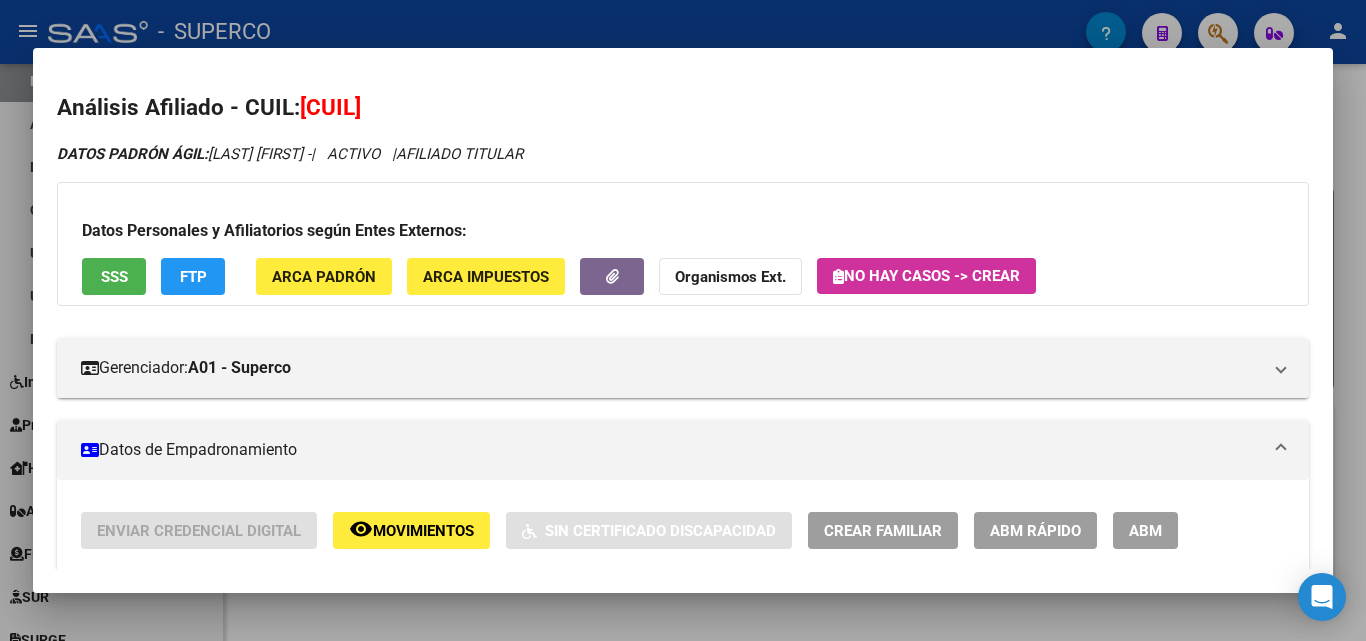 drag, startPoint x: 445, startPoint y: 100, endPoint x: 313, endPoint y: 109, distance: 132.30646 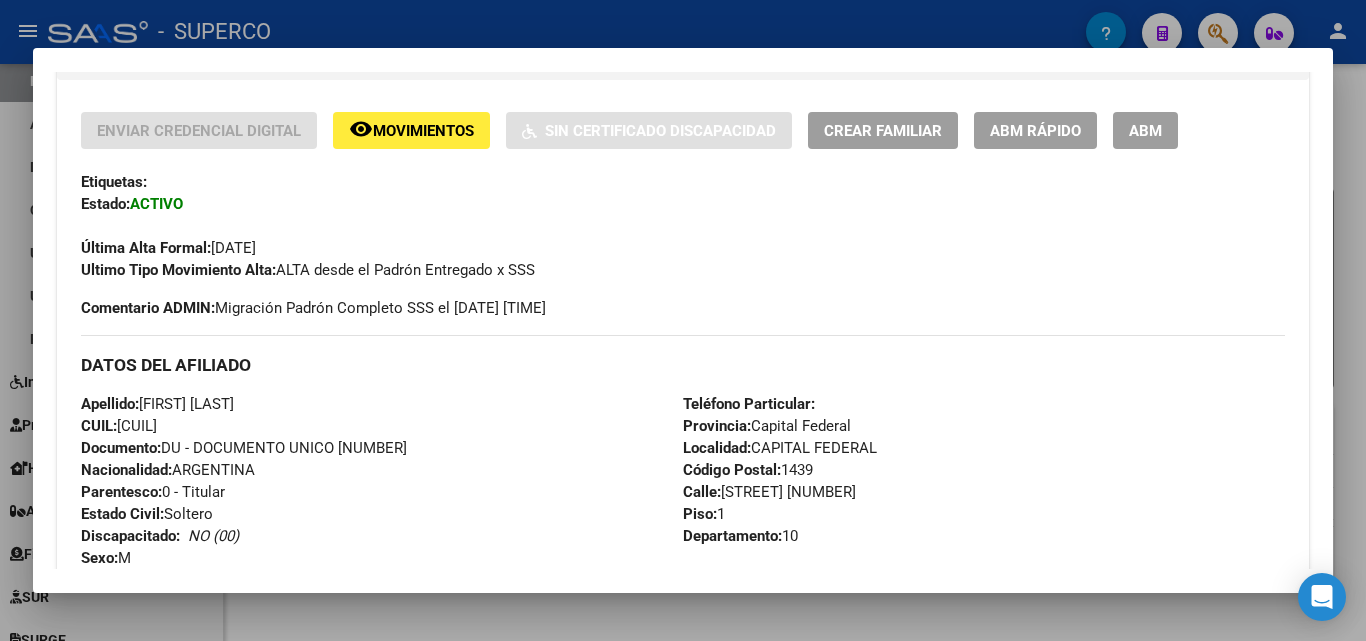 scroll, scrollTop: 700, scrollLeft: 0, axis: vertical 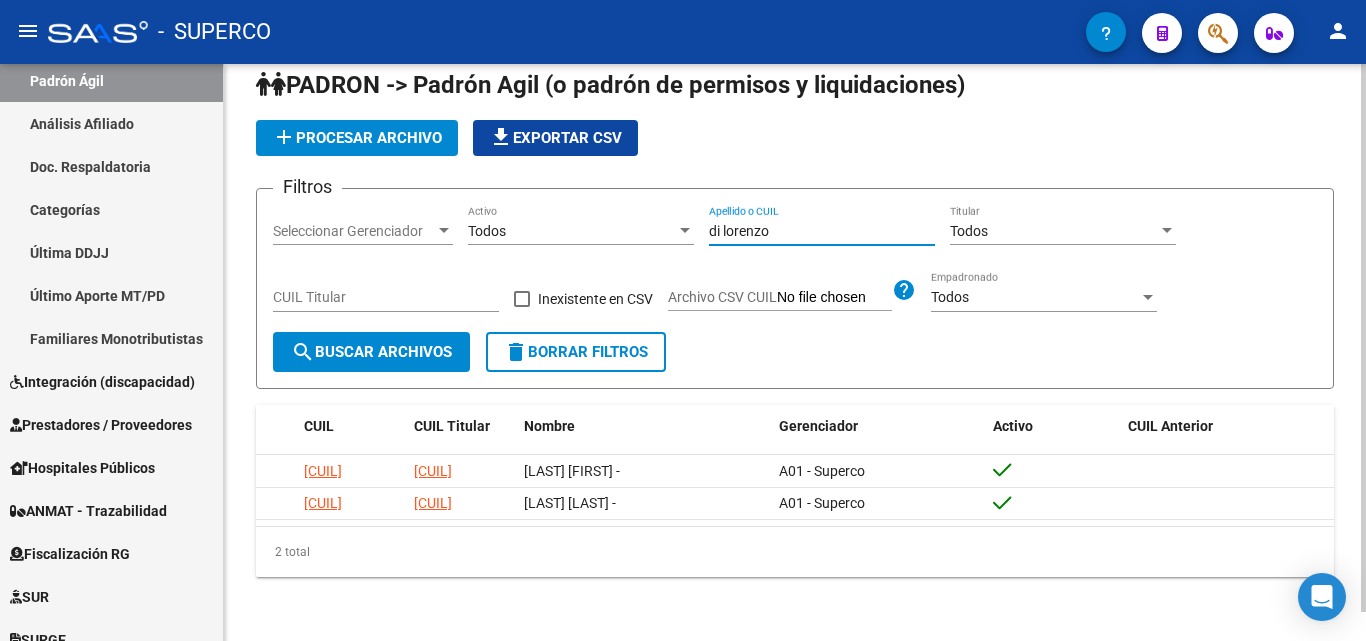 drag, startPoint x: 801, startPoint y: 228, endPoint x: 662, endPoint y: 230, distance: 139.01439 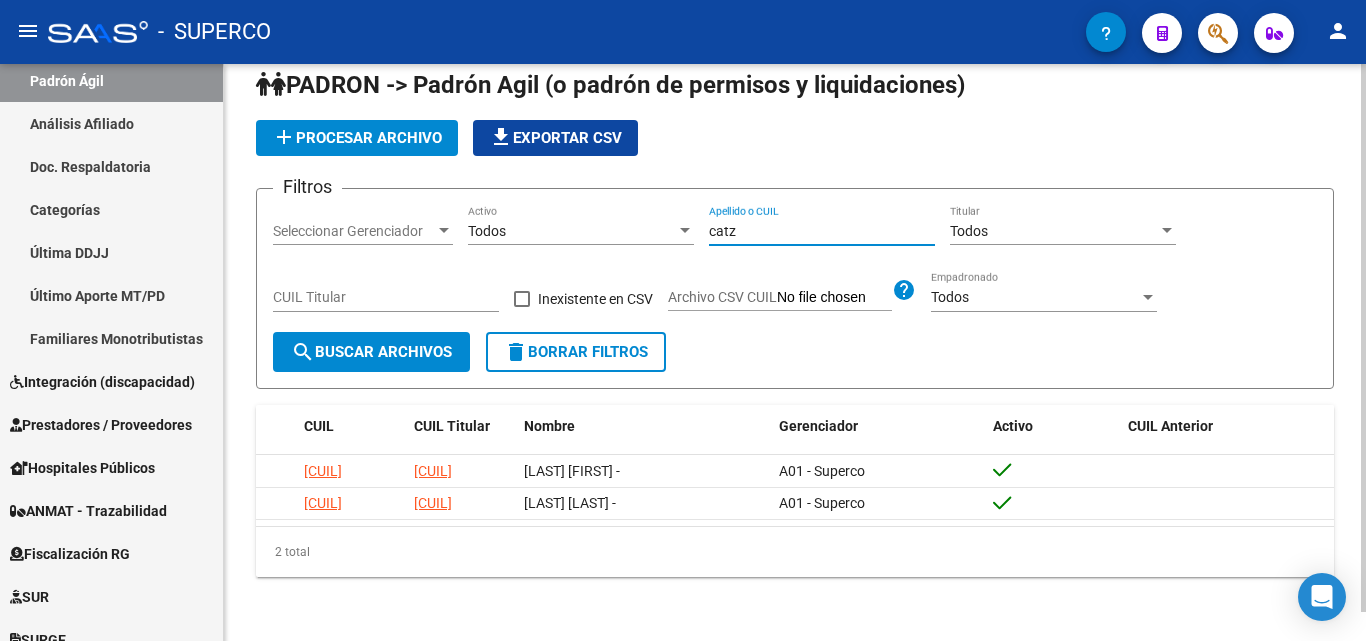 type on "catz" 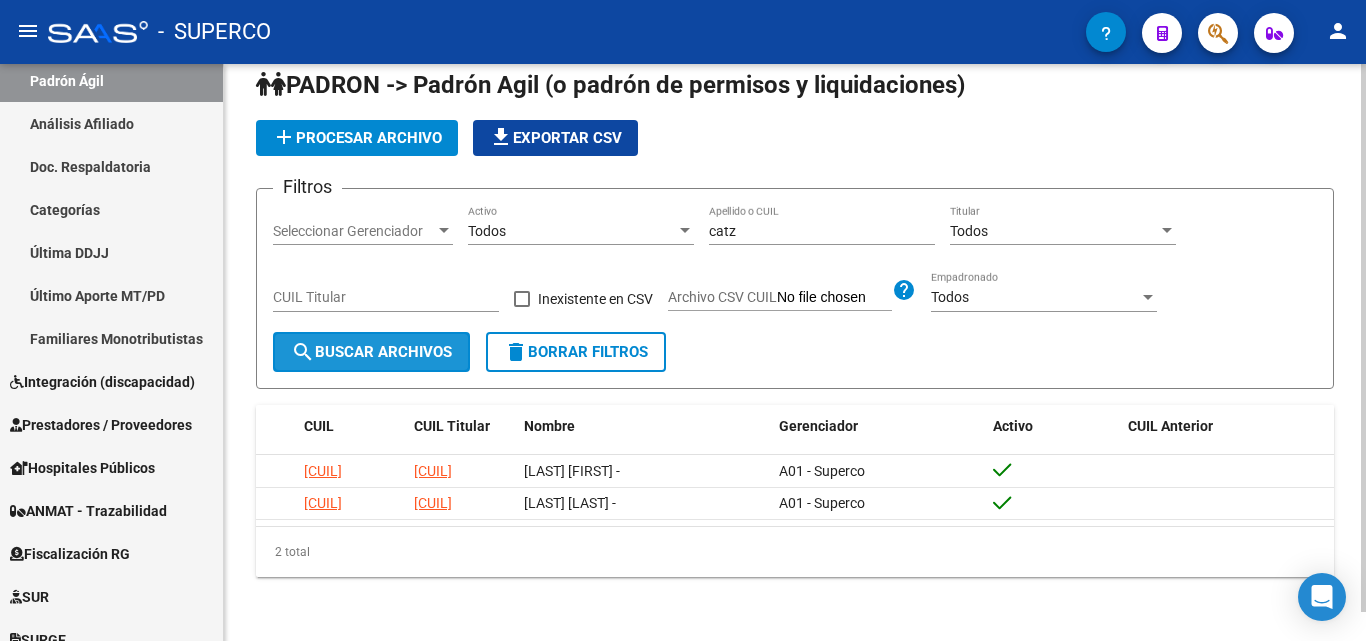 click on "search  Buscar Archivos" 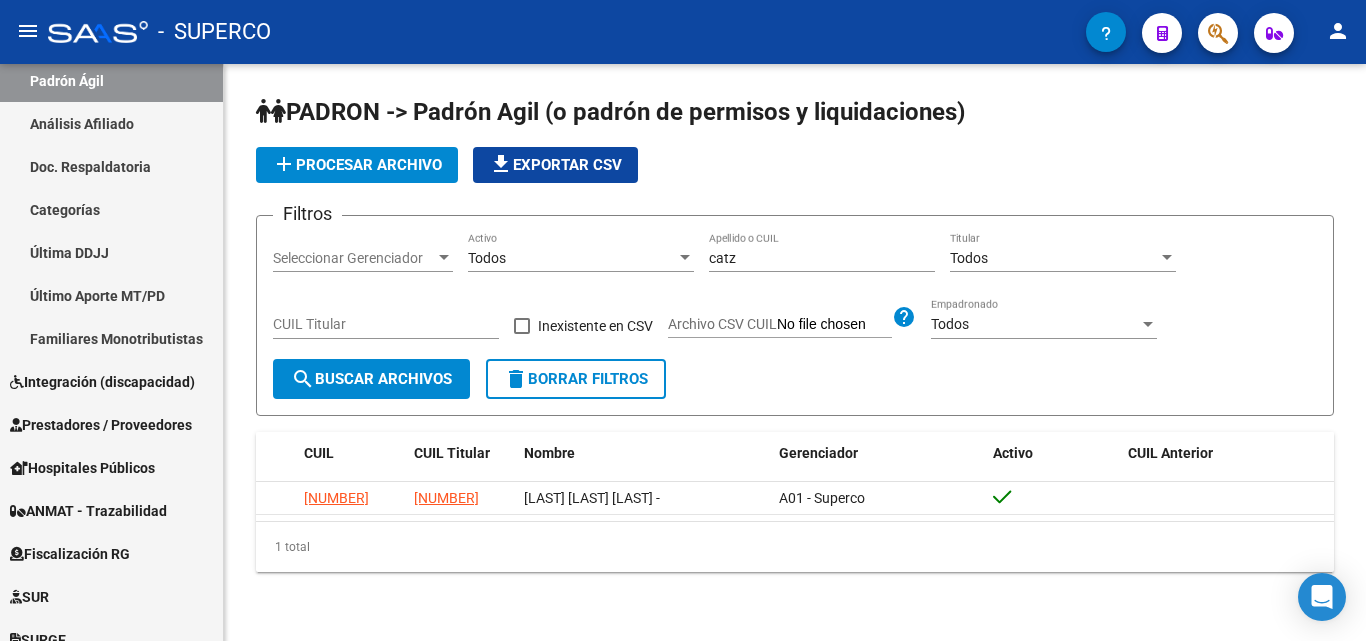 scroll, scrollTop: 0, scrollLeft: 0, axis: both 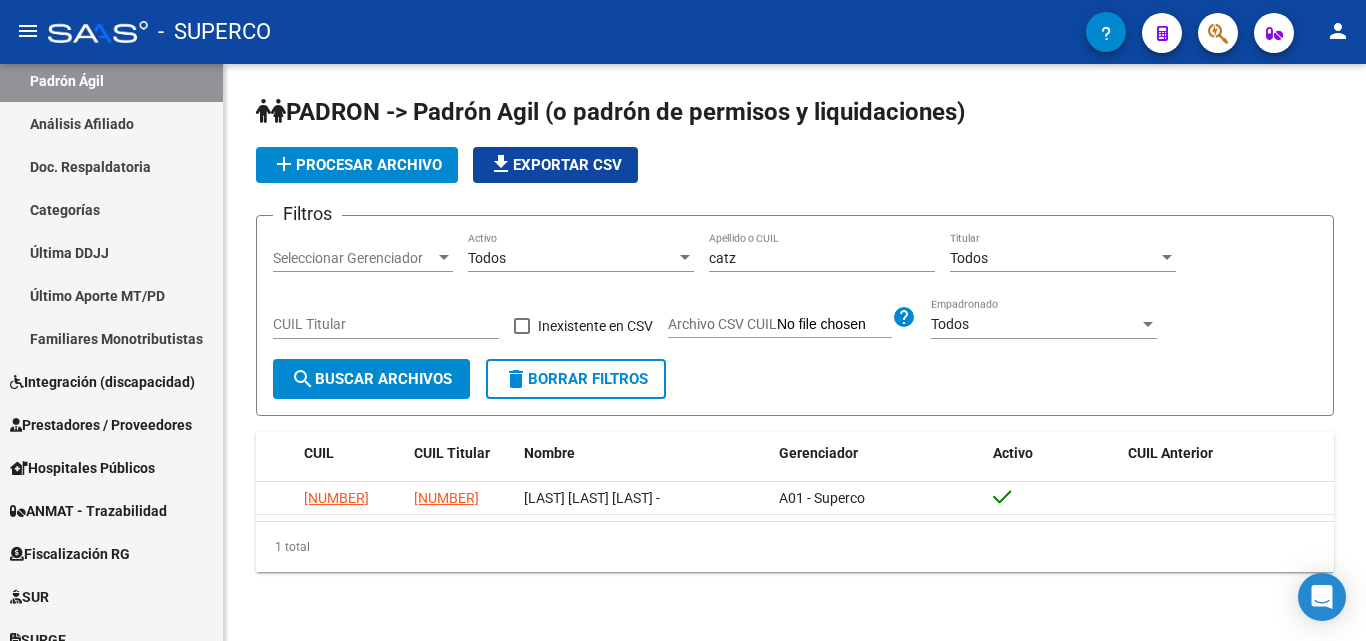 drag, startPoint x: 362, startPoint y: 499, endPoint x: 427, endPoint y: 538, distance: 75.802376 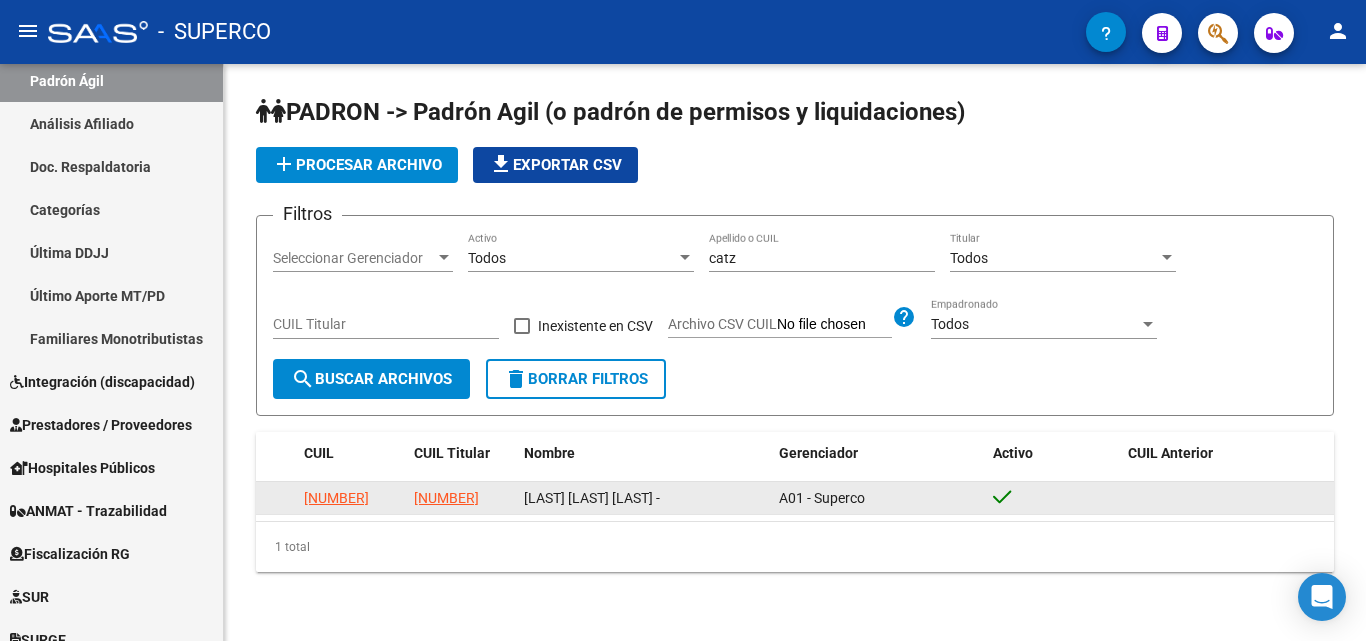 click on "[NUMBER]" 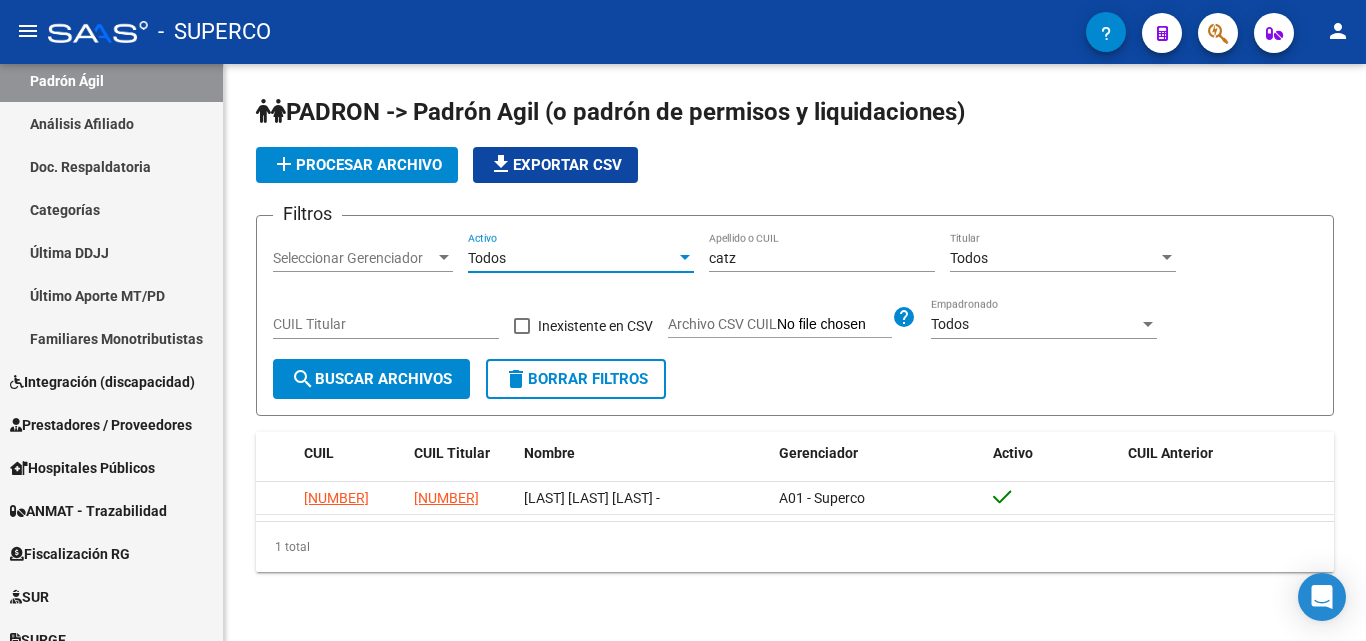 click on "Todos" at bounding box center (572, 258) 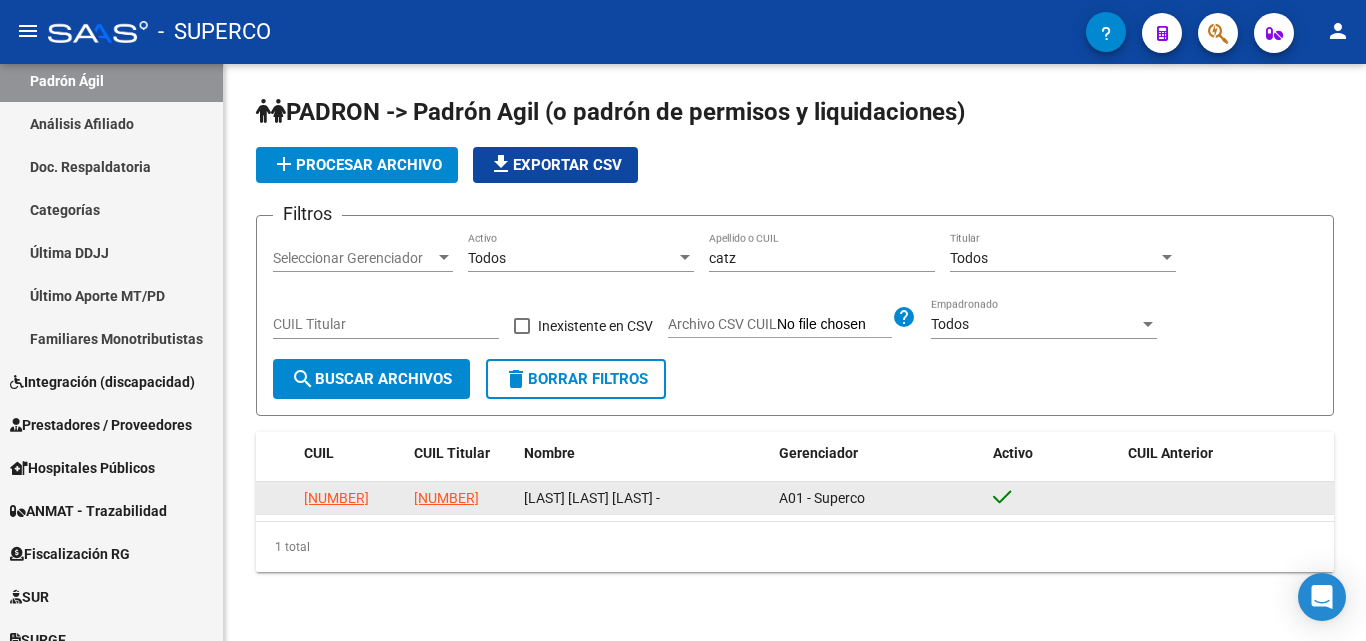 drag, startPoint x: 398, startPoint y: 498, endPoint x: 303, endPoint y: 501, distance: 95.047356 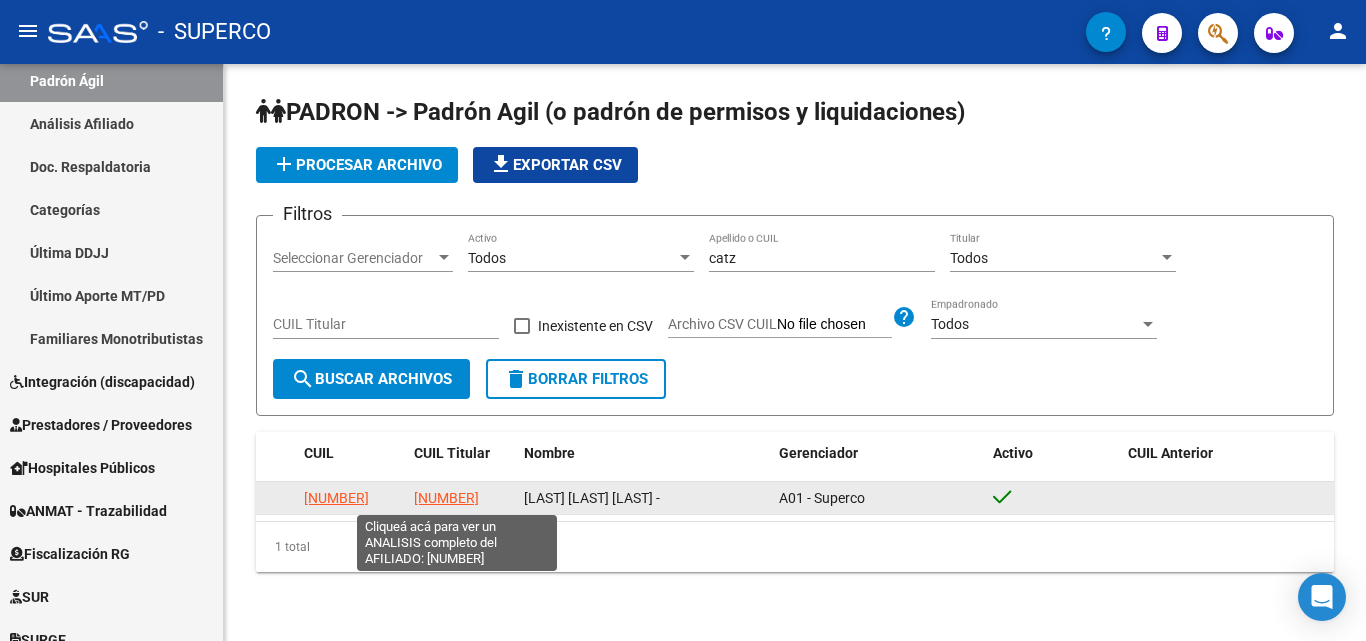 click on "[NUMBER]" 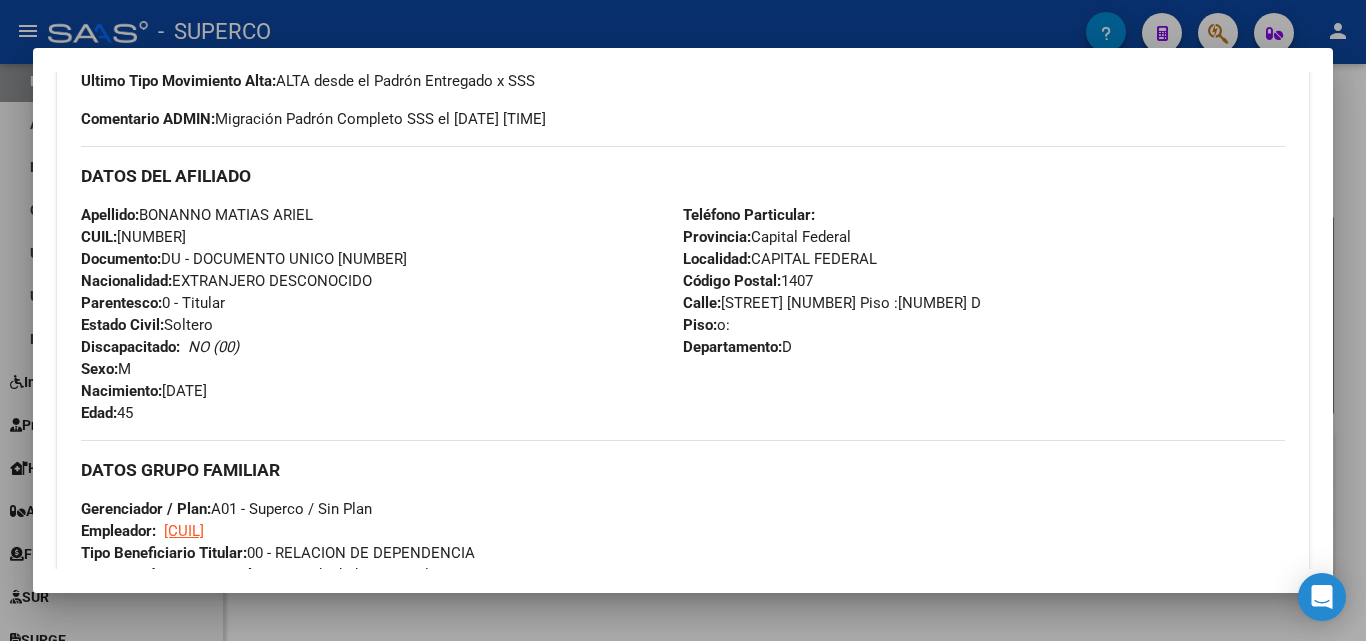 scroll, scrollTop: 600, scrollLeft: 0, axis: vertical 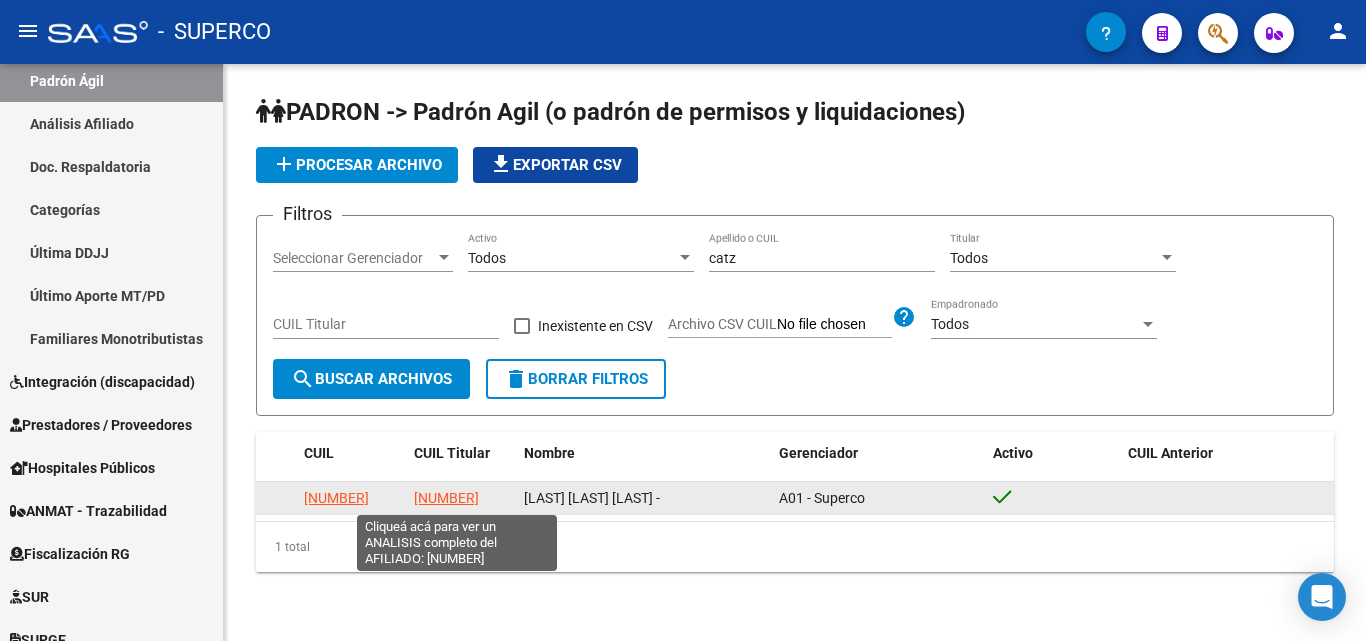 click on "[NUMBER]" 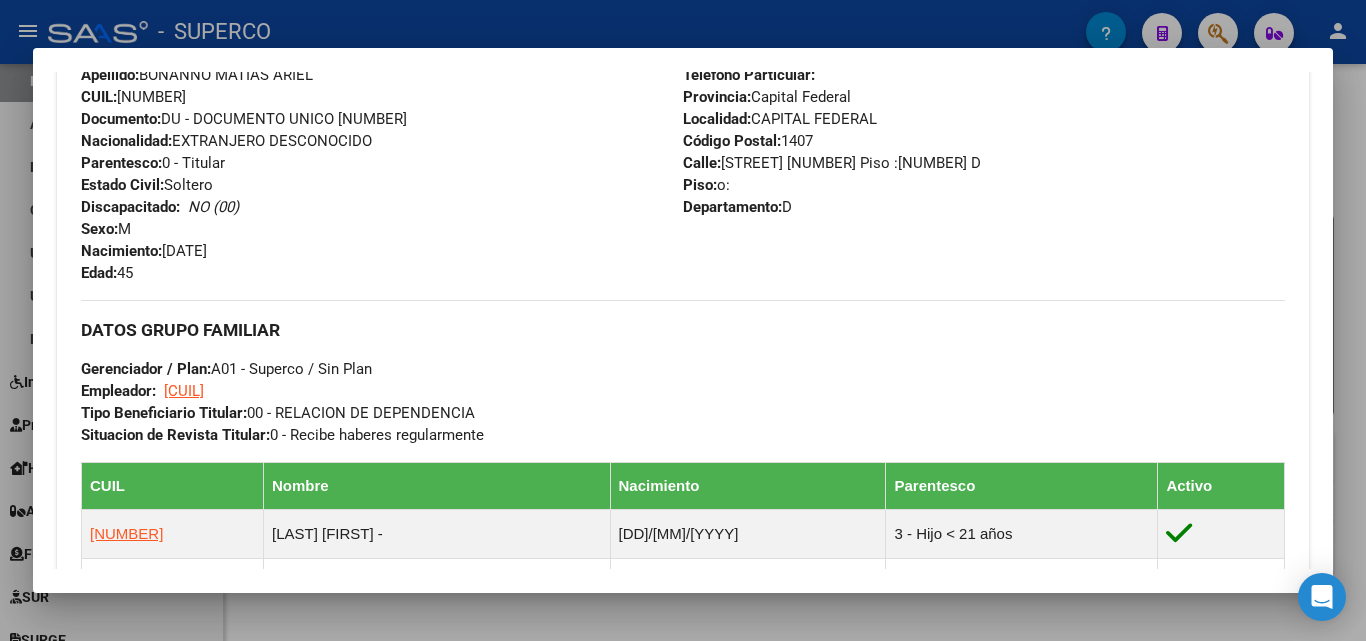 scroll, scrollTop: 900, scrollLeft: 0, axis: vertical 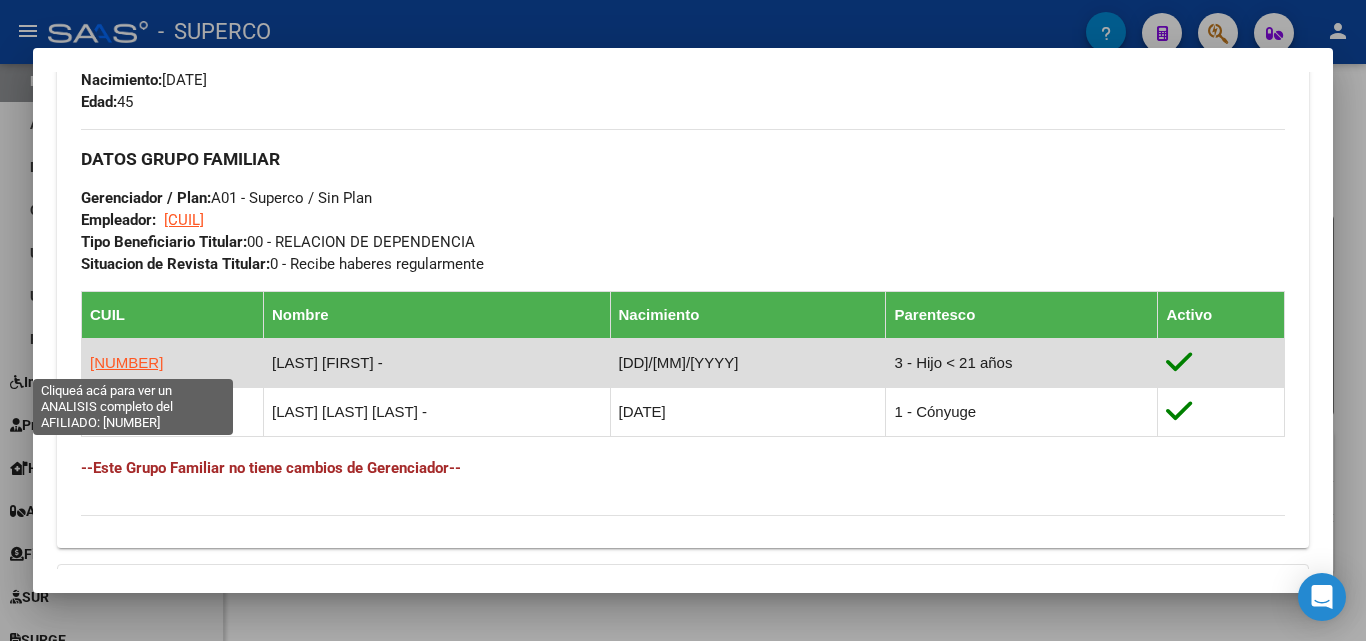 drag, startPoint x: 179, startPoint y: 360, endPoint x: 92, endPoint y: 359, distance: 87.005745 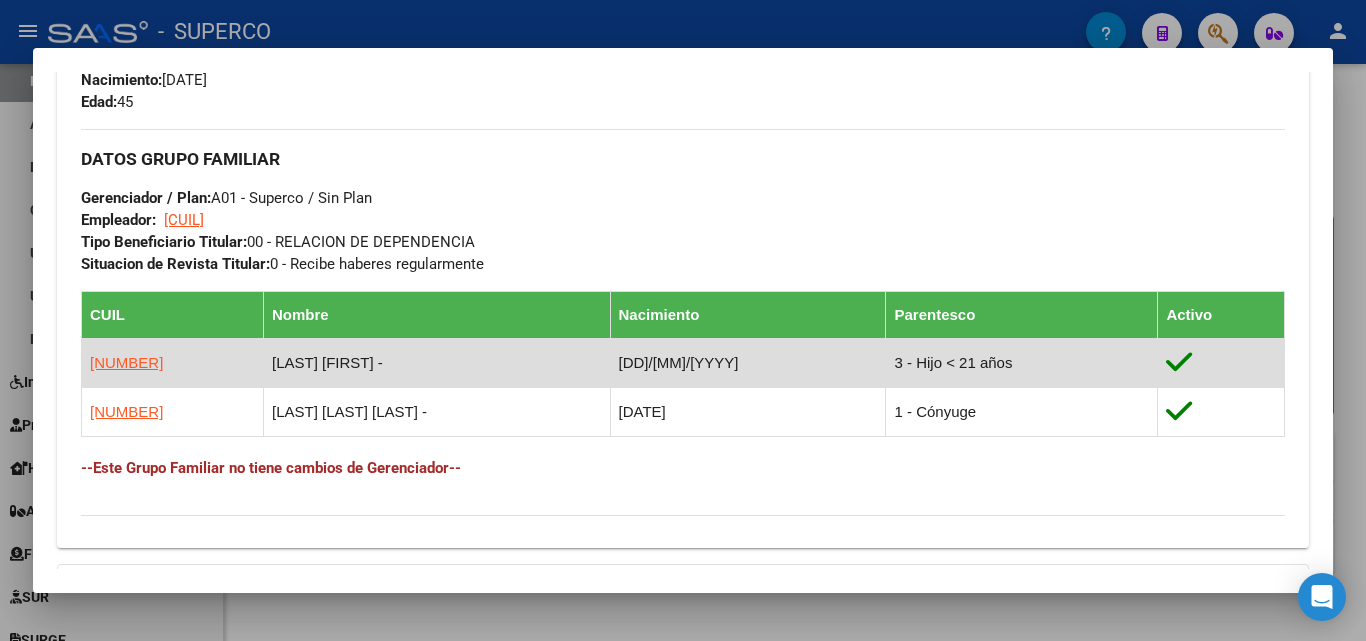 copy on "[NUMBER]" 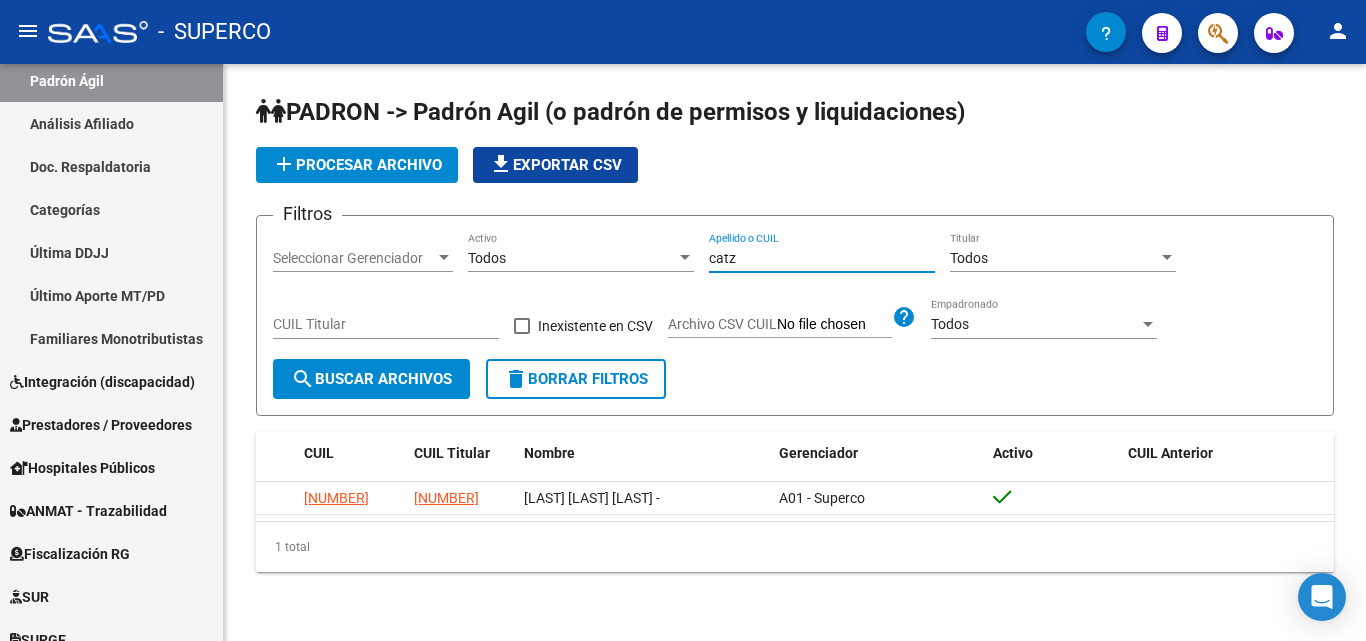 drag, startPoint x: 742, startPoint y: 257, endPoint x: 703, endPoint y: 253, distance: 39.20459 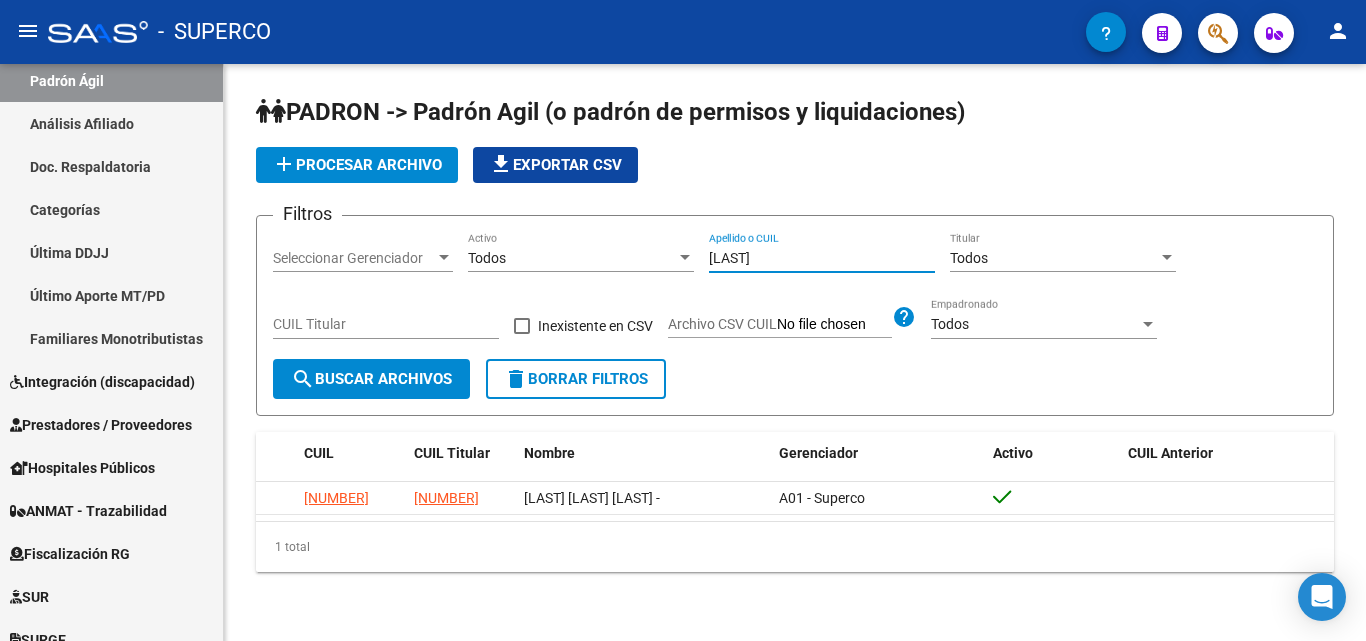 type on "[LAST]" 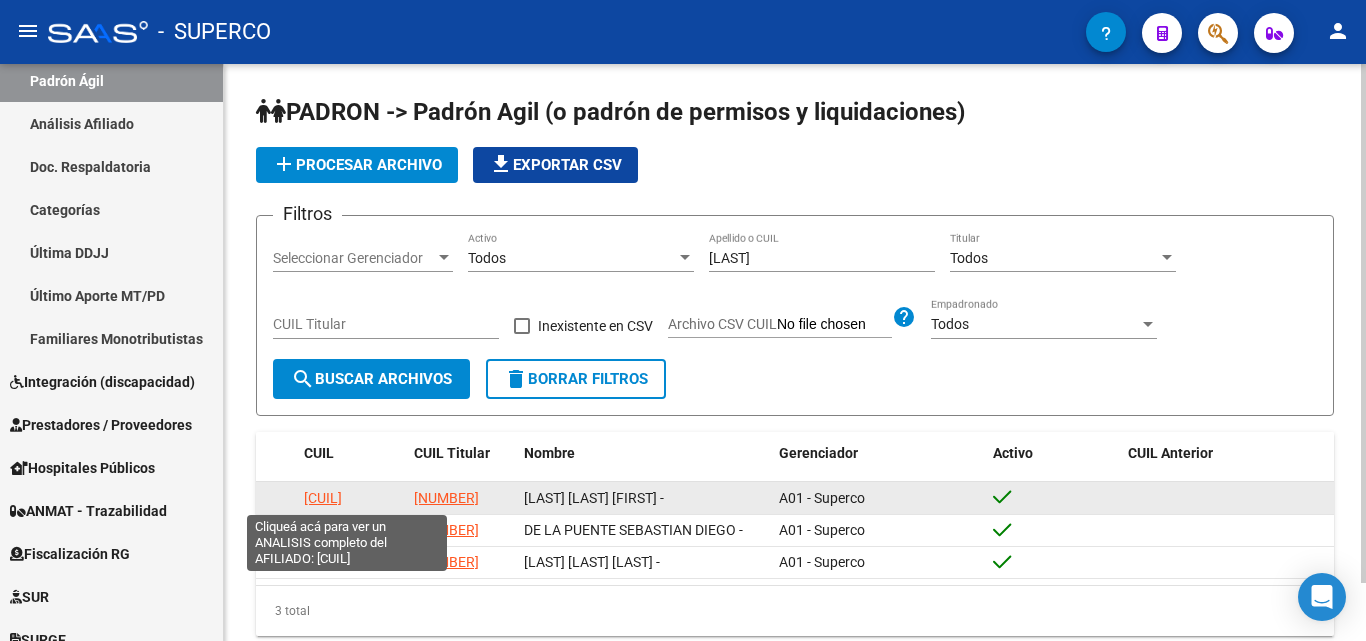 drag, startPoint x: 395, startPoint y: 499, endPoint x: 304, endPoint y: 499, distance: 91 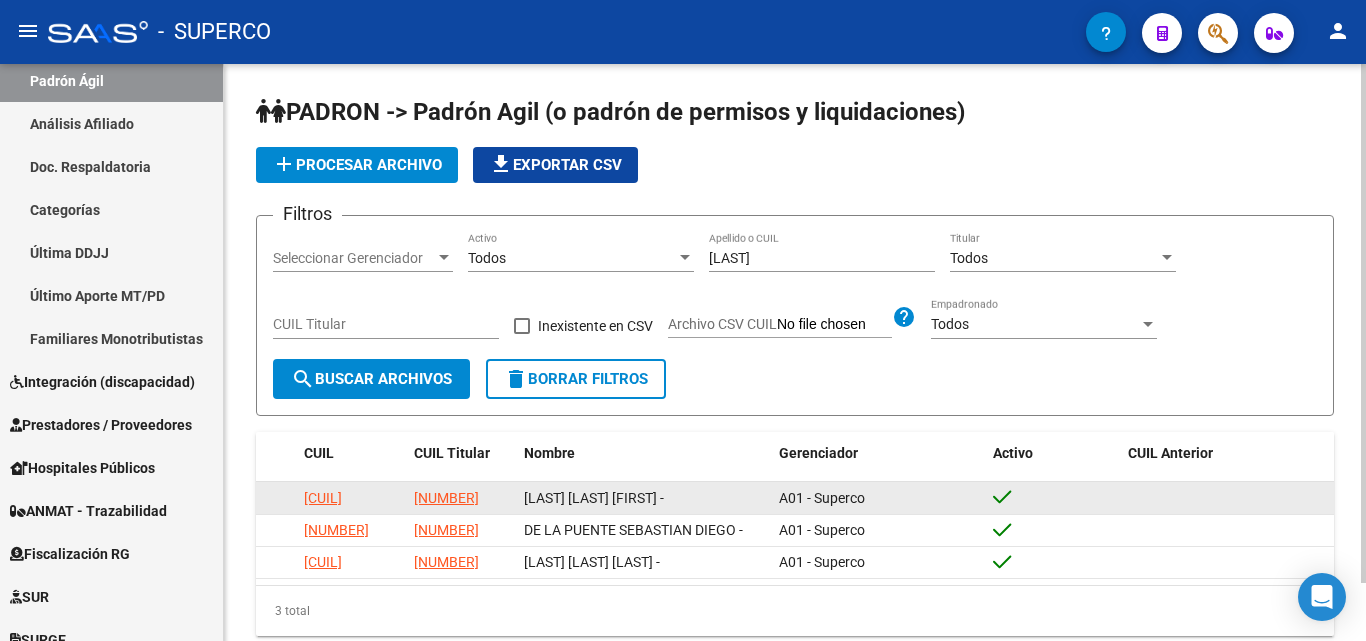 copy on "[CUIL]" 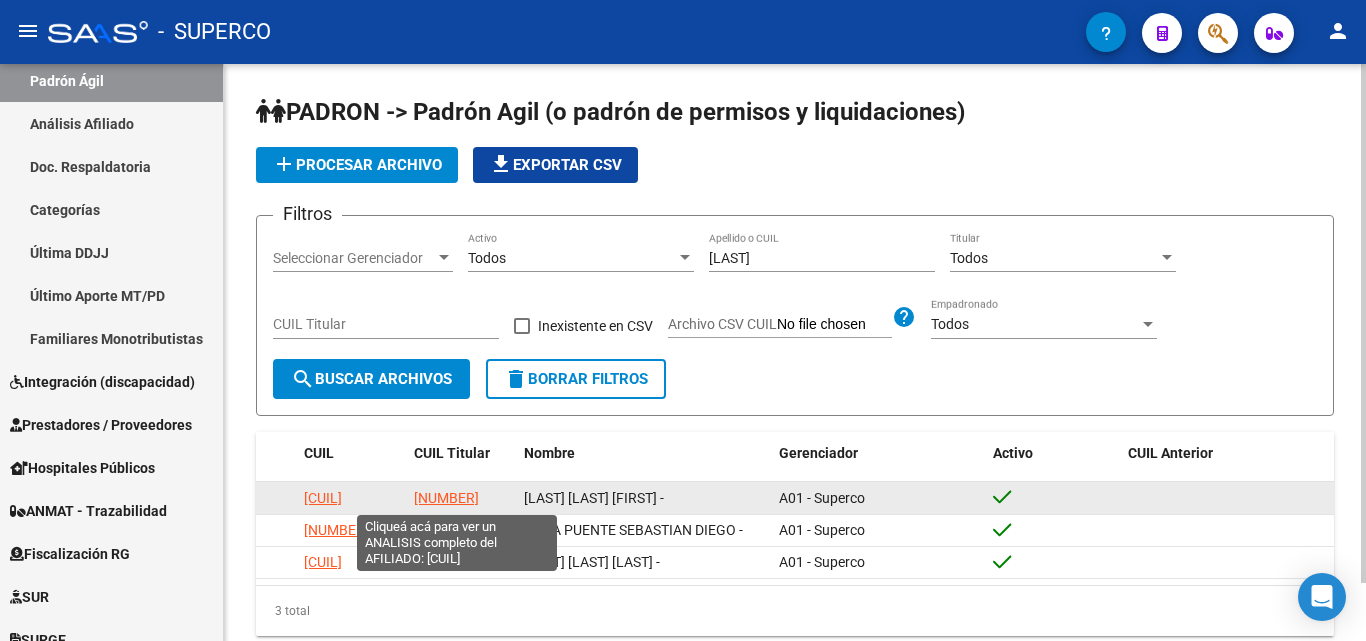 click on "[NUMBER]" 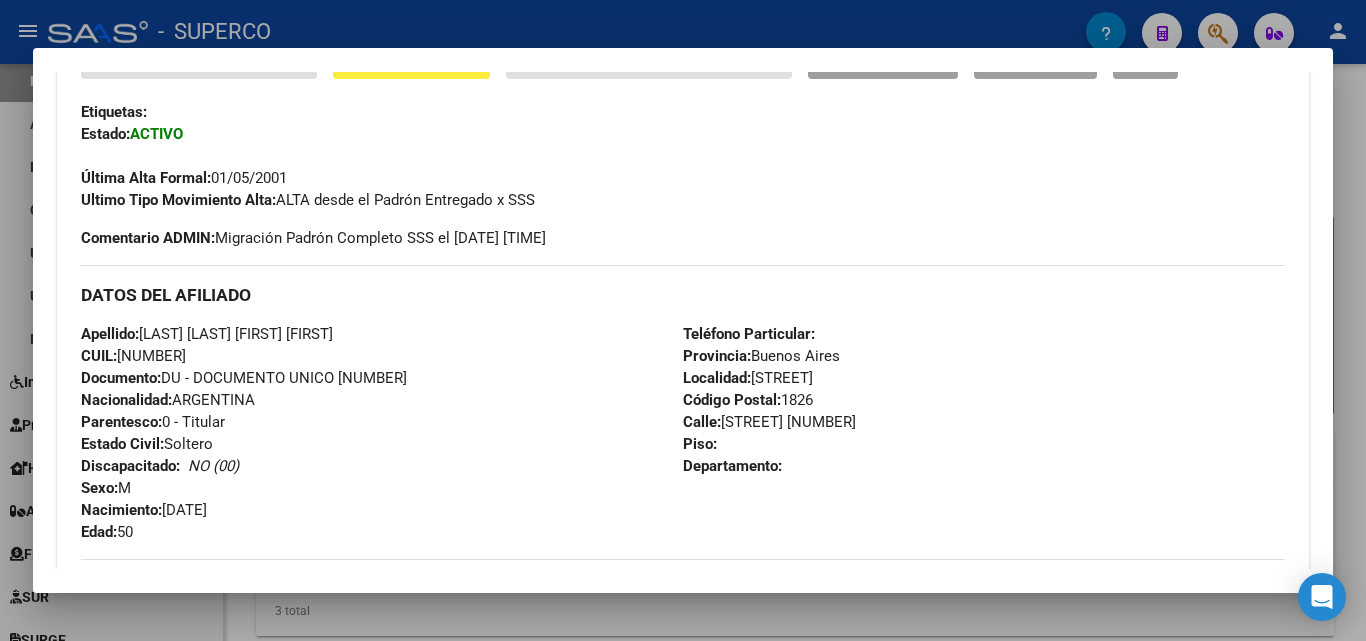 scroll, scrollTop: 626, scrollLeft: 0, axis: vertical 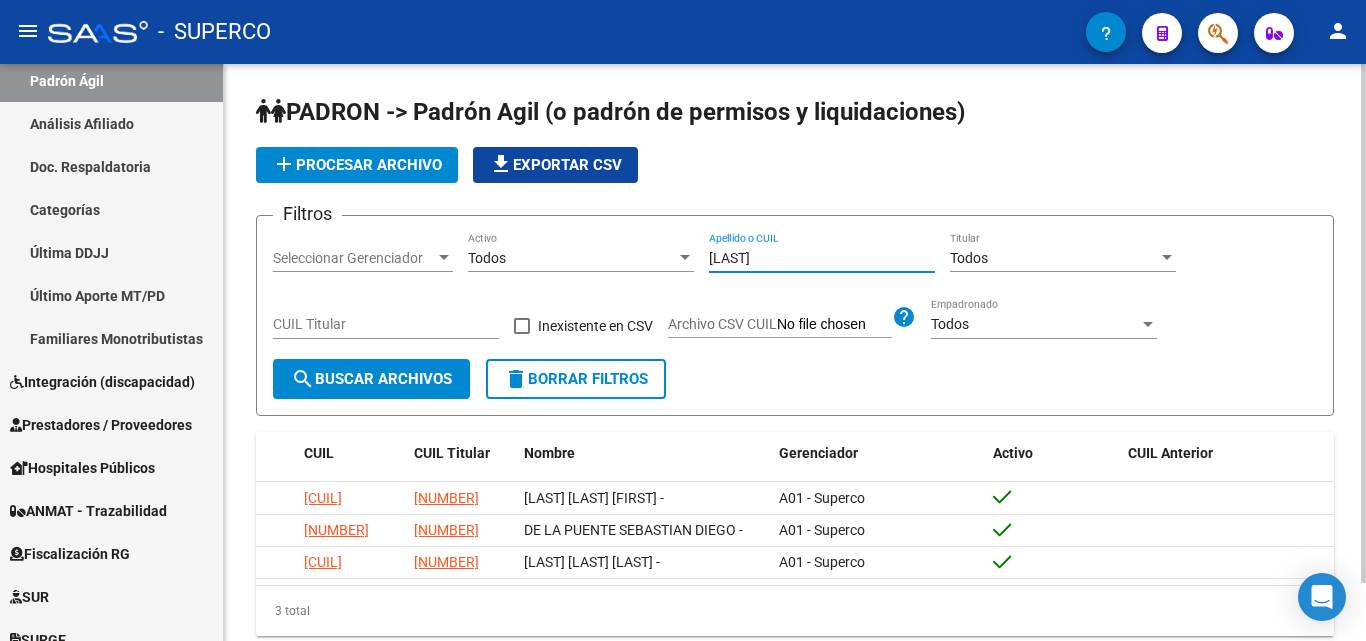 drag, startPoint x: 795, startPoint y: 259, endPoint x: 657, endPoint y: 266, distance: 138.17743 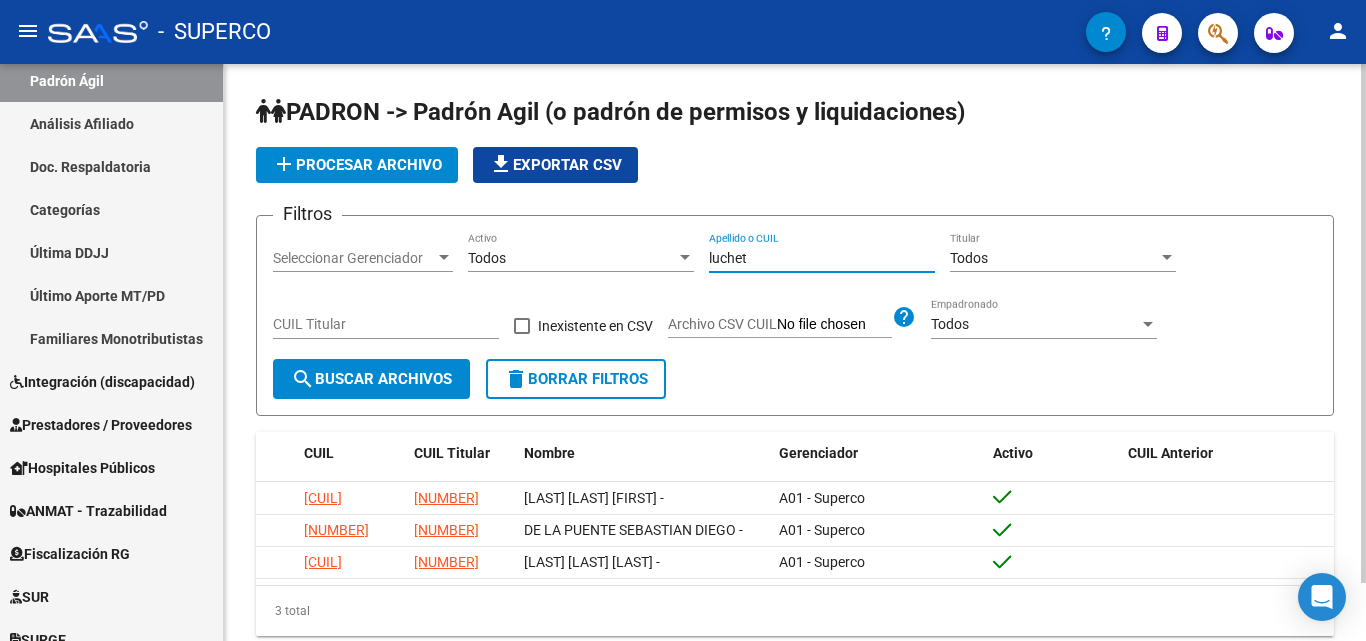 type on "luchet" 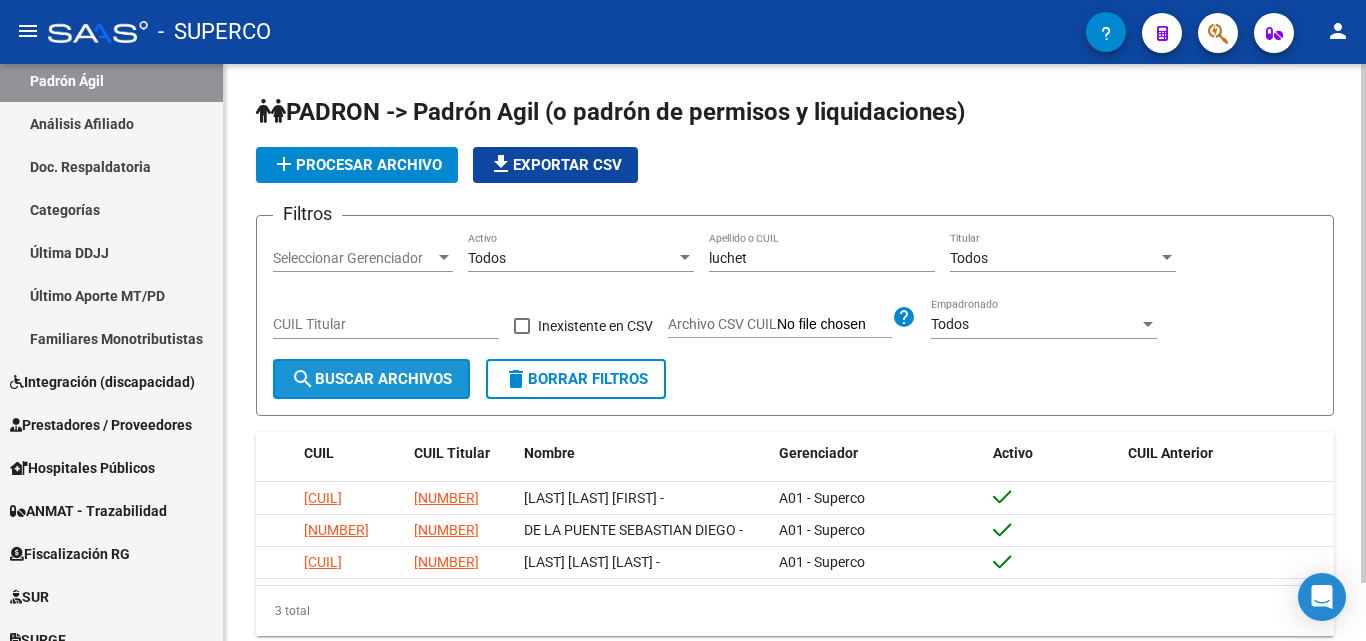 click on "search  Buscar Archivos" 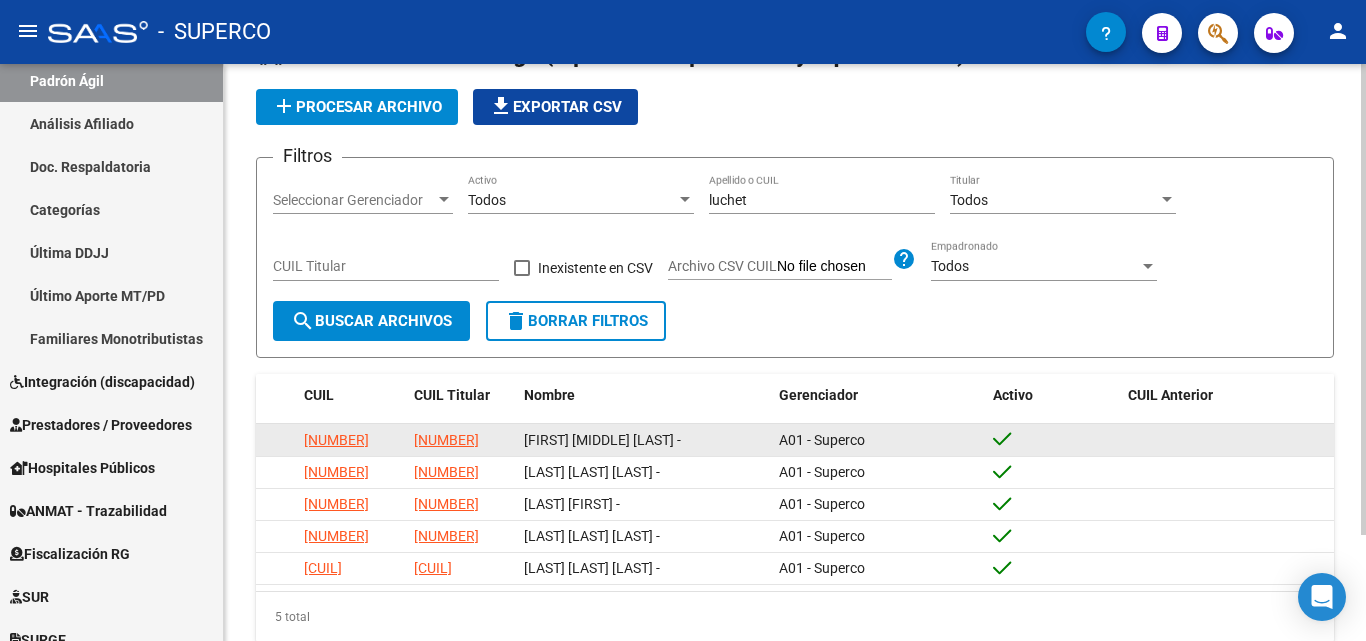 scroll, scrollTop: 130, scrollLeft: 0, axis: vertical 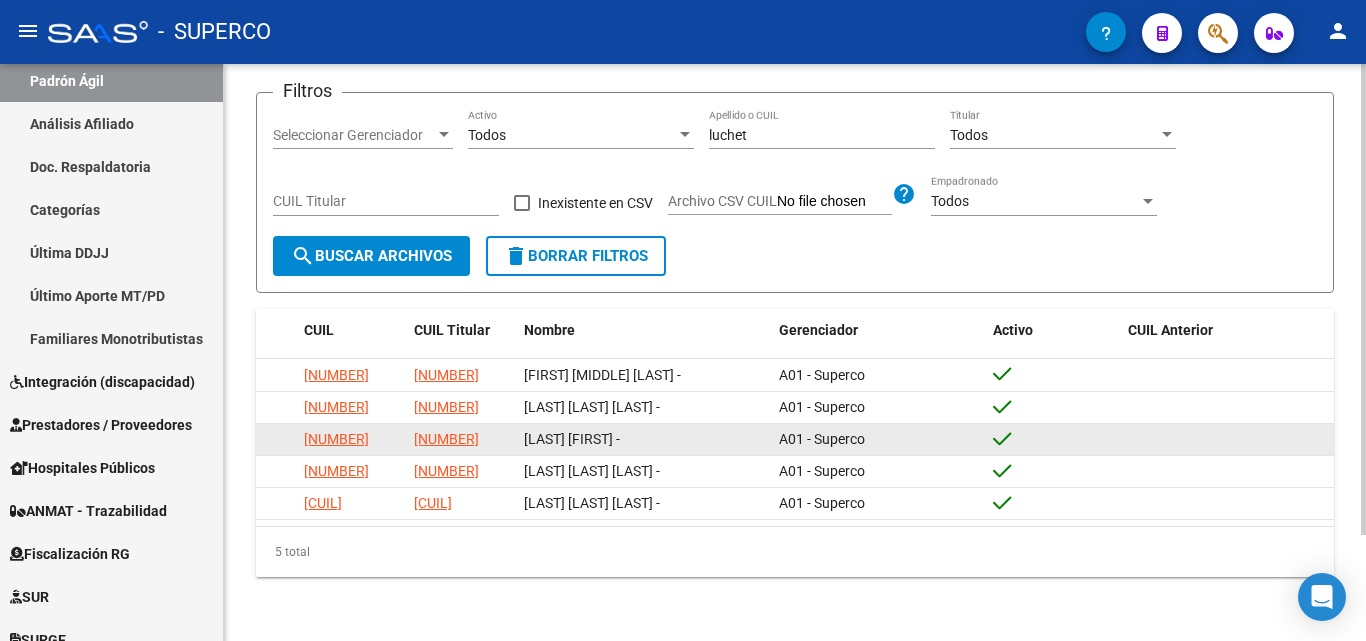 drag, startPoint x: 395, startPoint y: 440, endPoint x: 303, endPoint y: 439, distance: 92.00543 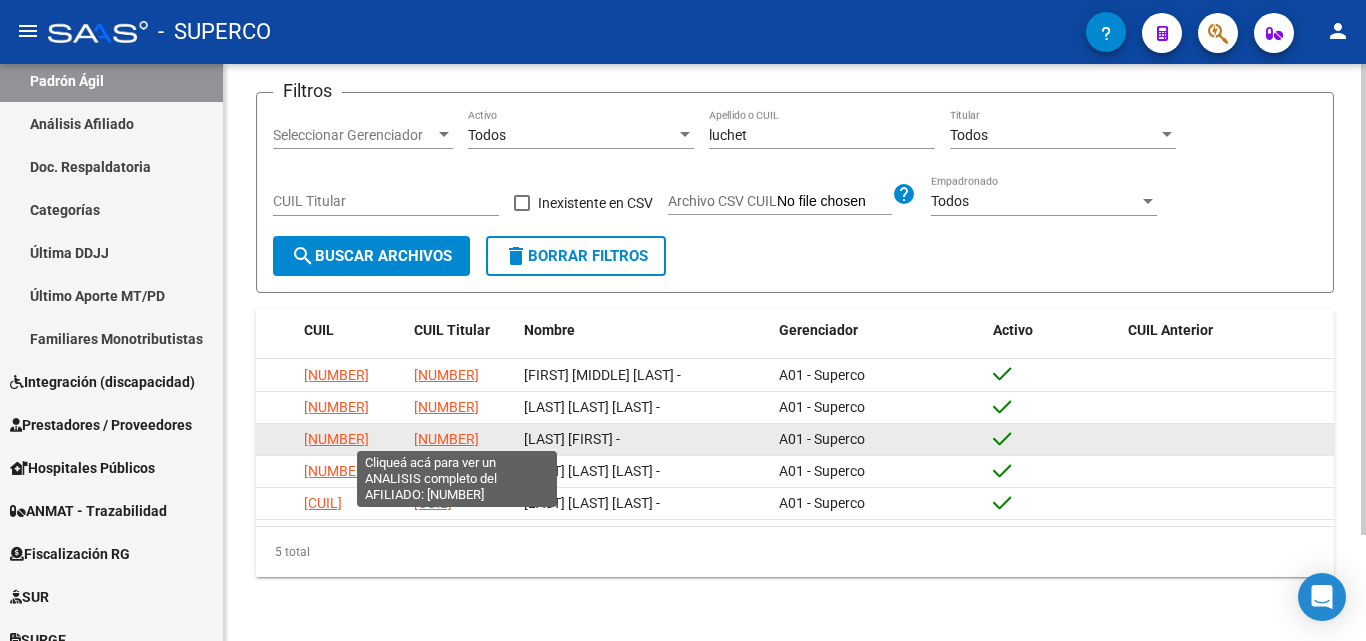 click on "[NUMBER]" 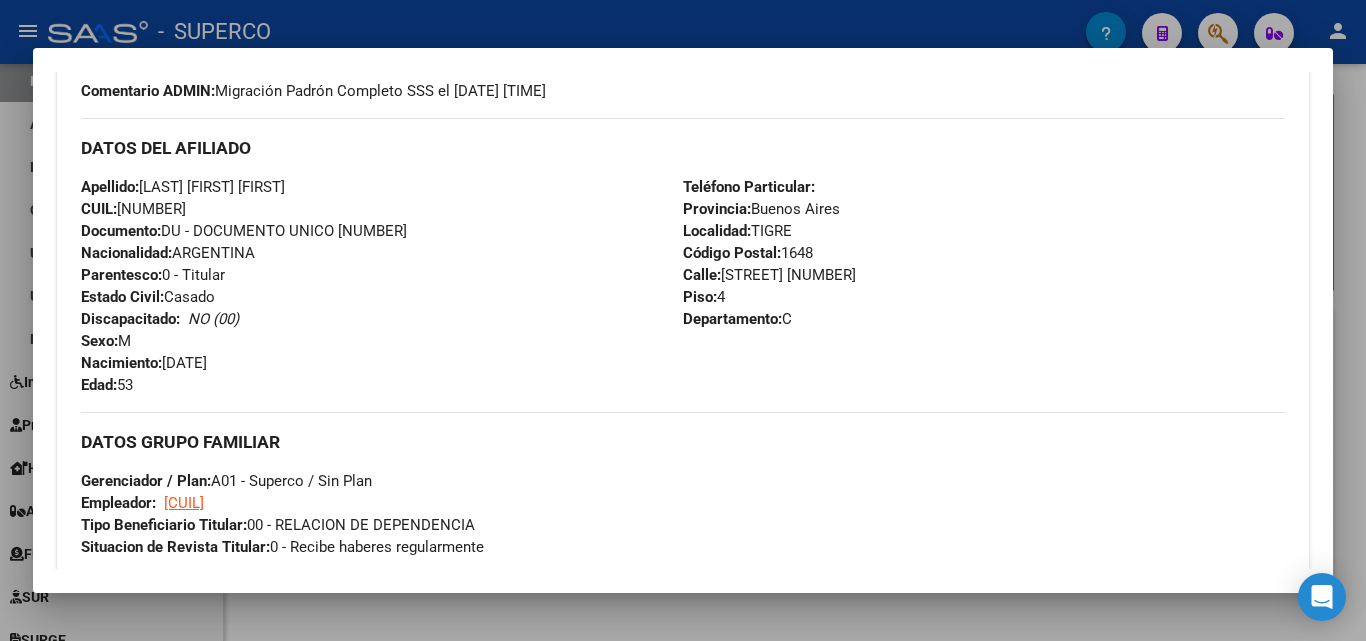 scroll, scrollTop: 726, scrollLeft: 0, axis: vertical 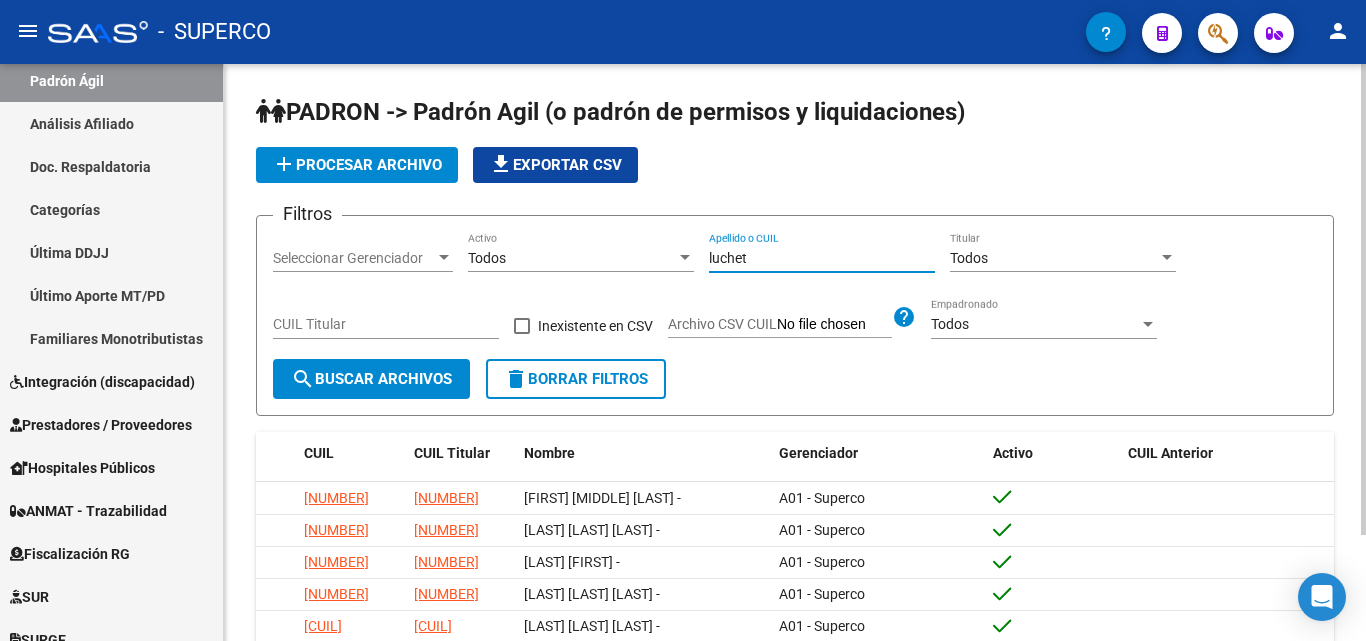 drag, startPoint x: 791, startPoint y: 255, endPoint x: 661, endPoint y: 258, distance: 130.0346 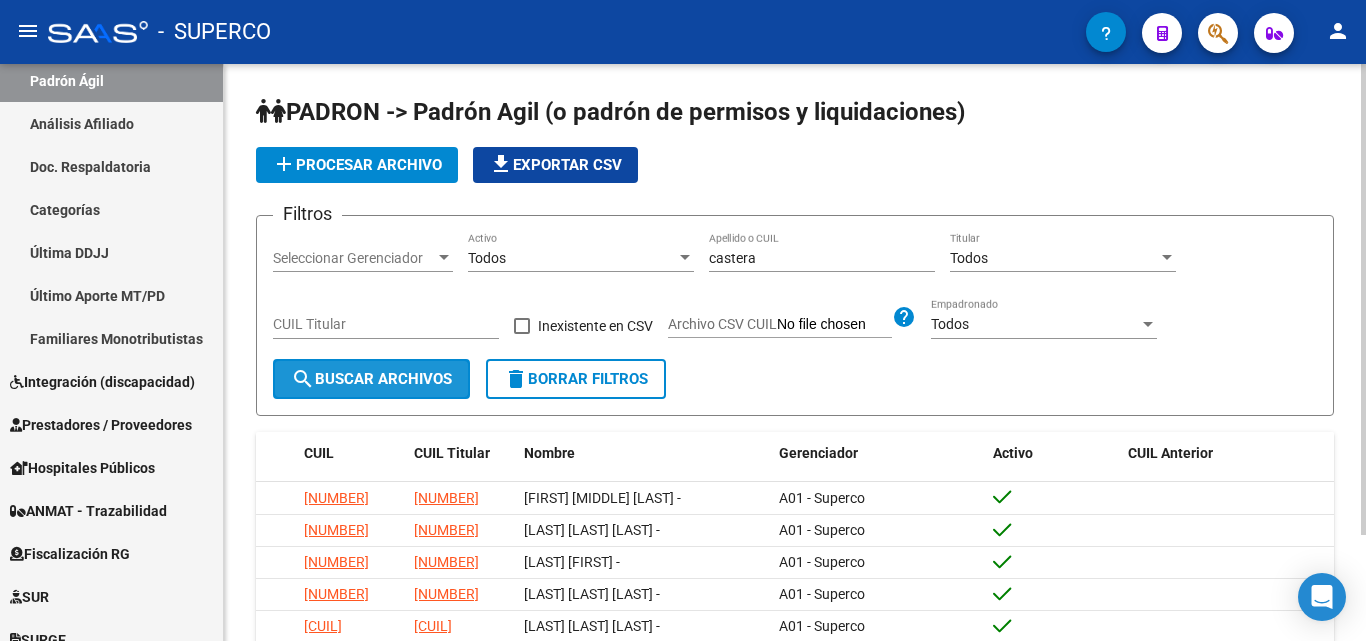 click on "search  Buscar Archivos" 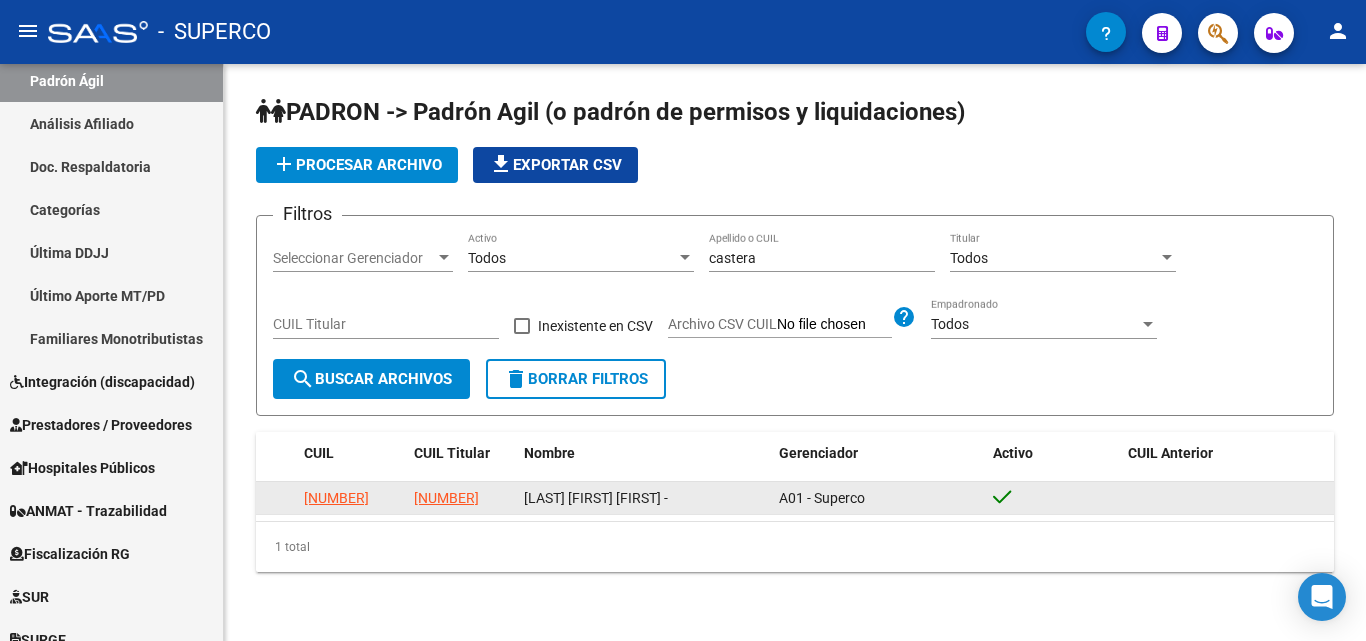 drag, startPoint x: 393, startPoint y: 498, endPoint x: 301, endPoint y: 497, distance: 92.00543 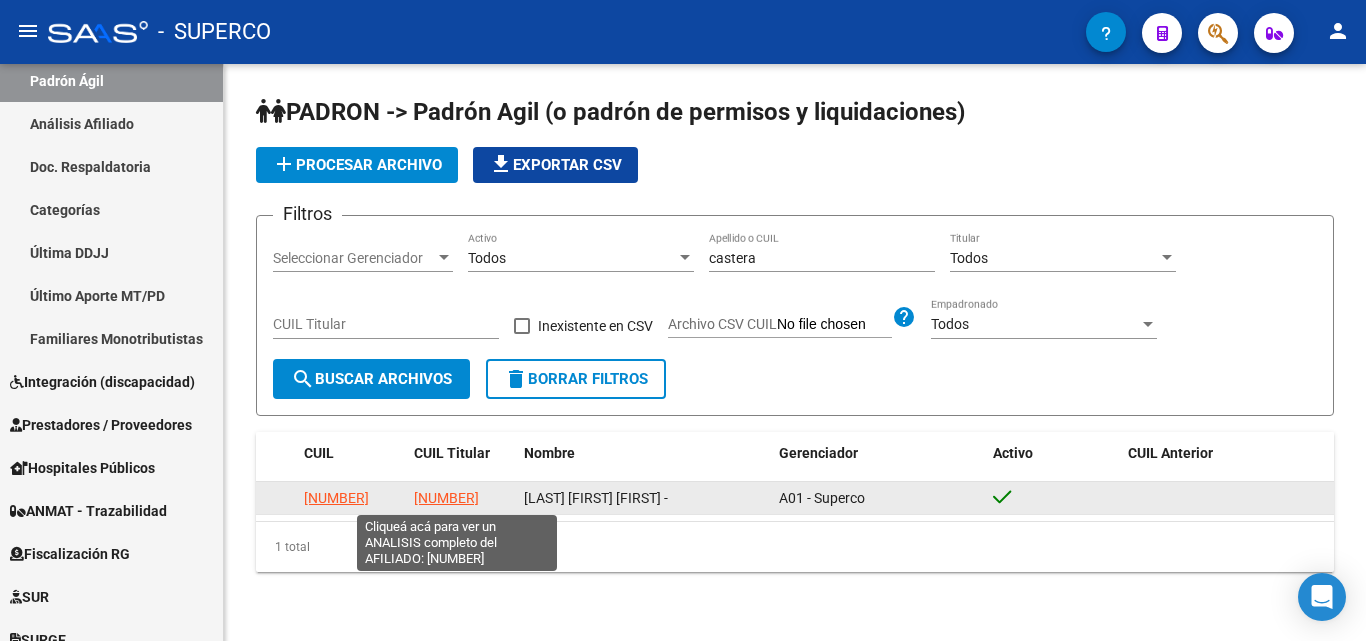 click on "[NUMBER]" 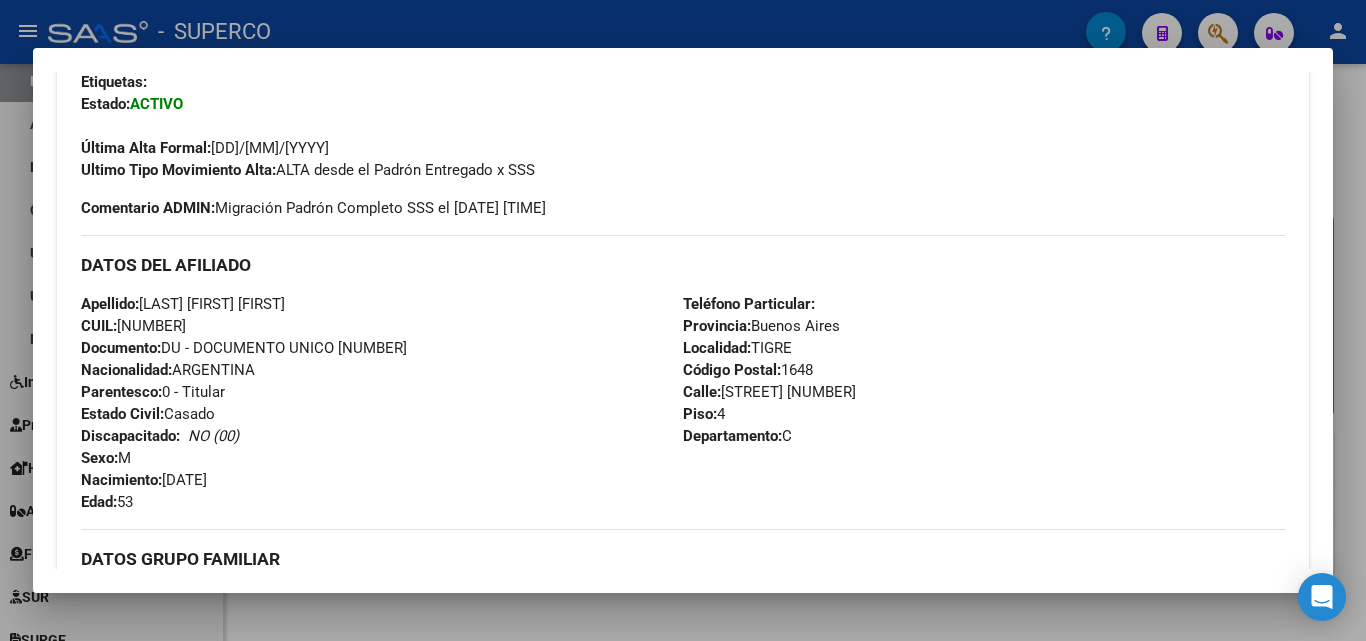 scroll, scrollTop: 900, scrollLeft: 0, axis: vertical 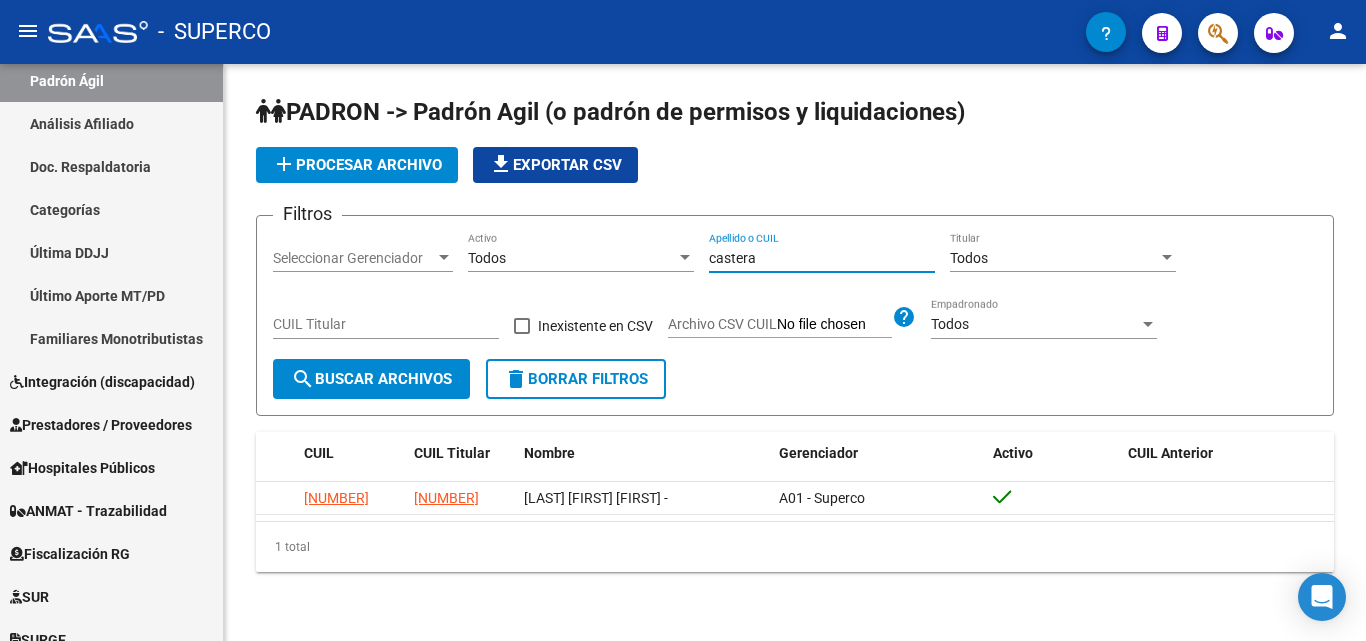drag, startPoint x: 774, startPoint y: 257, endPoint x: 685, endPoint y: 256, distance: 89.005615 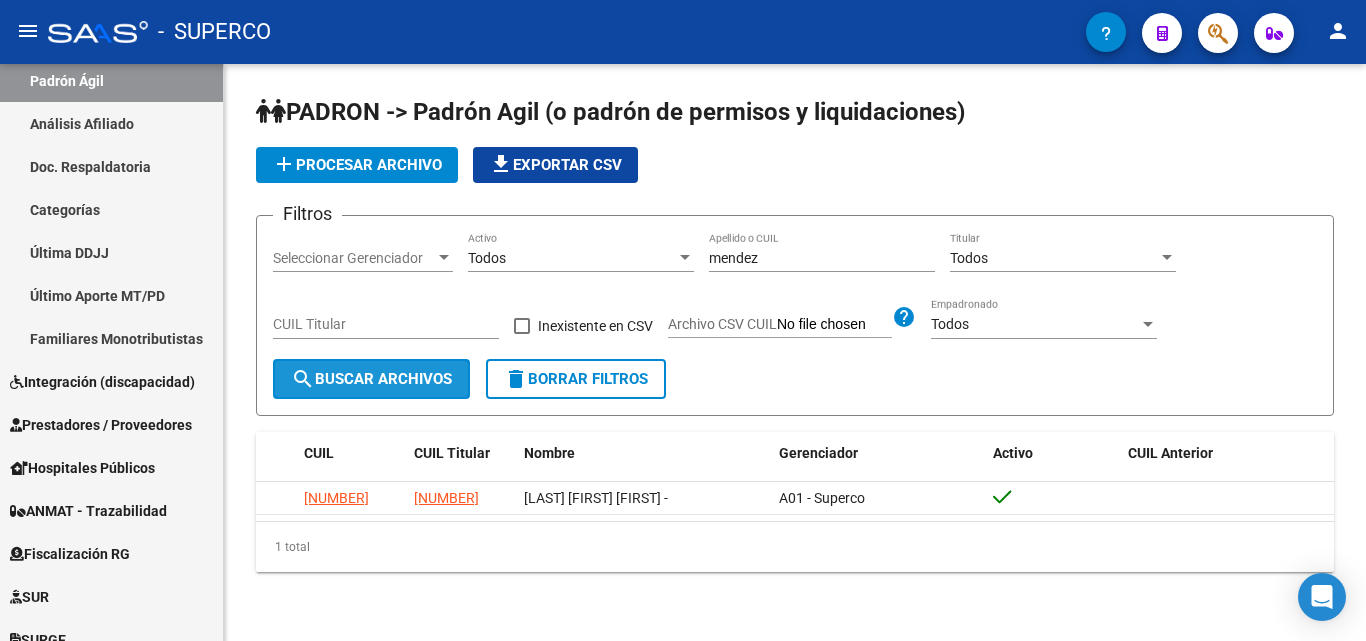 click on "search  Buscar Archivos" 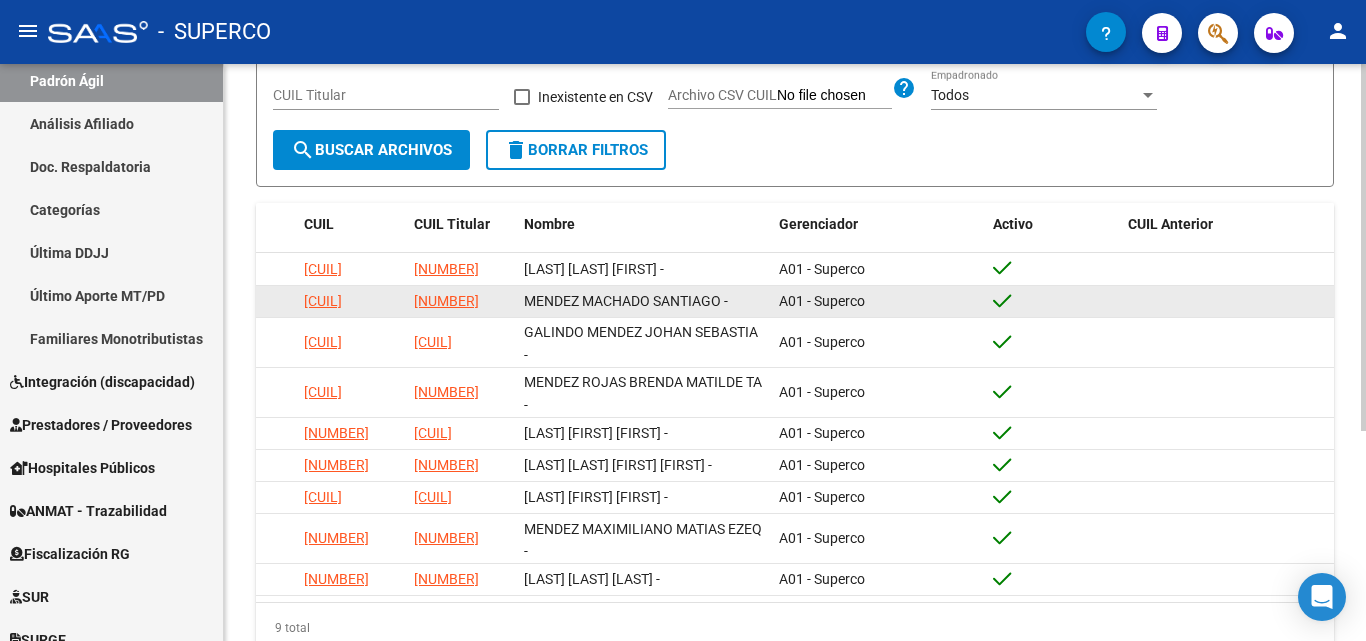 scroll, scrollTop: 0, scrollLeft: 0, axis: both 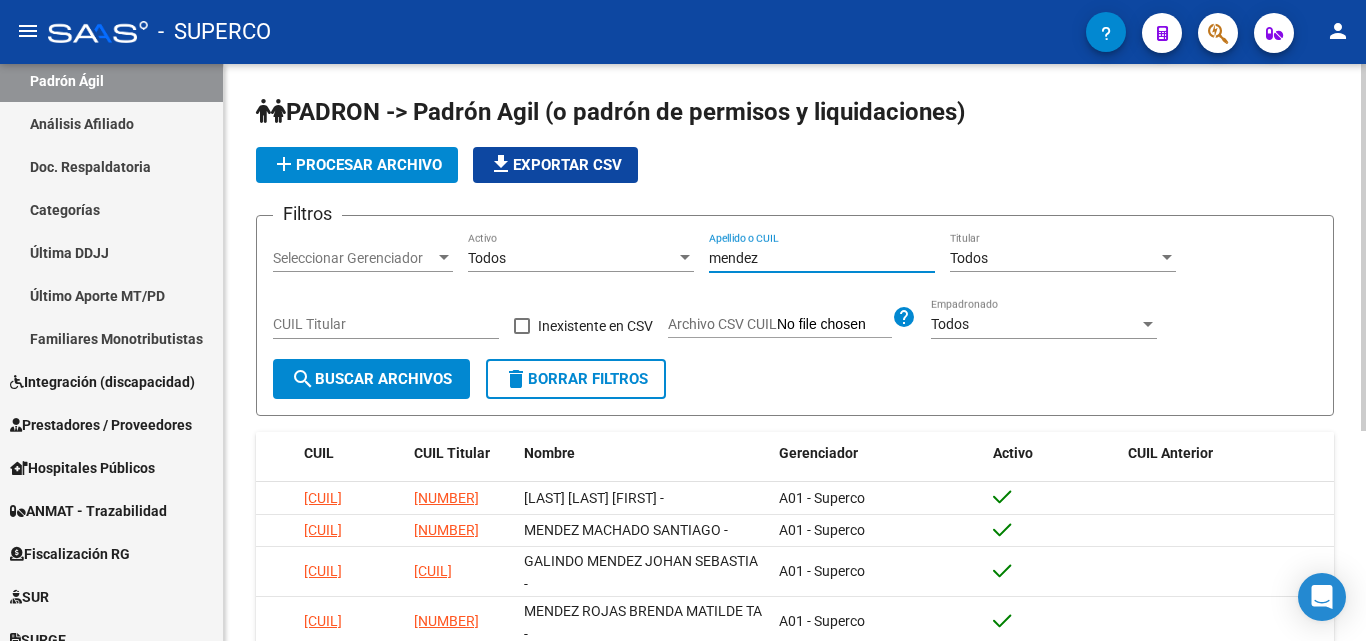 drag, startPoint x: 828, startPoint y: 250, endPoint x: 685, endPoint y: 259, distance: 143.28294 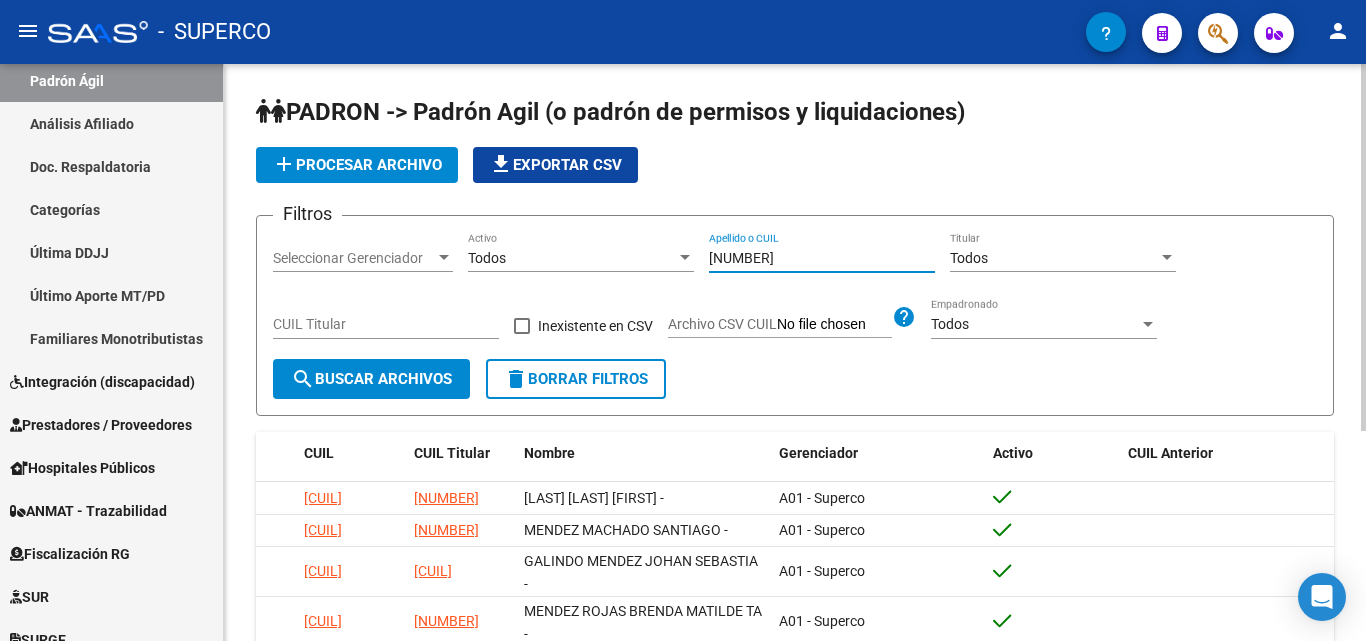 type on "[NUMBER]" 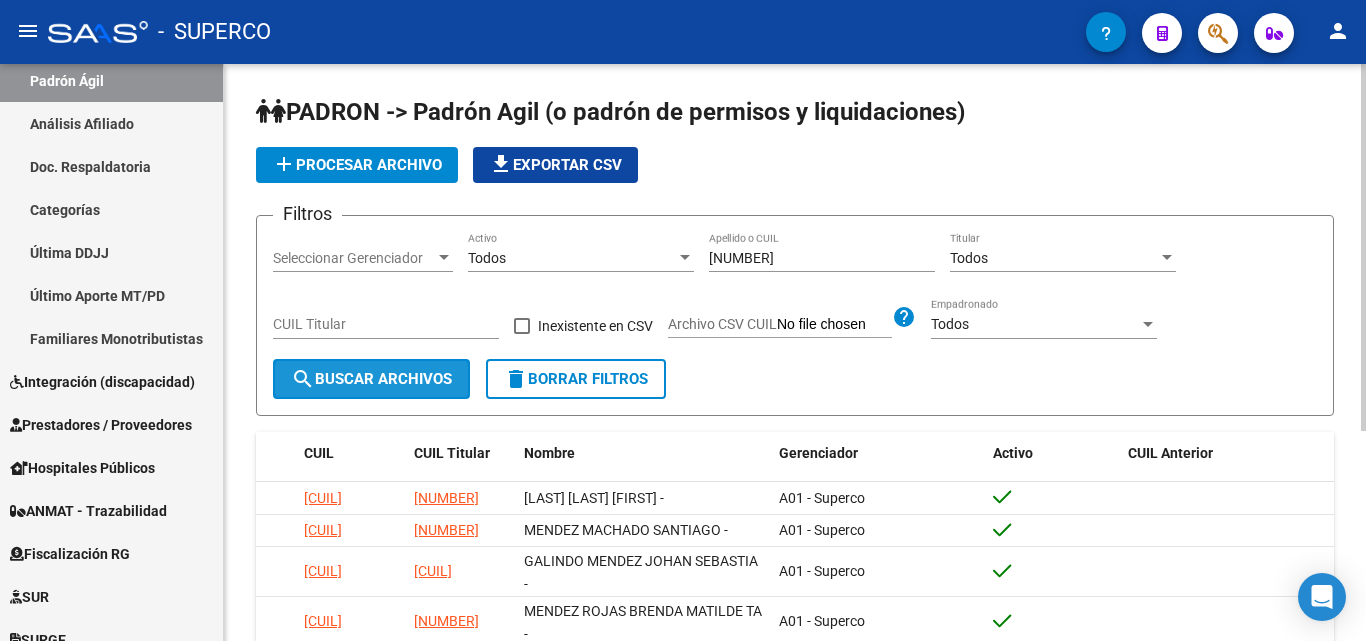 click on "search  Buscar Archivos" 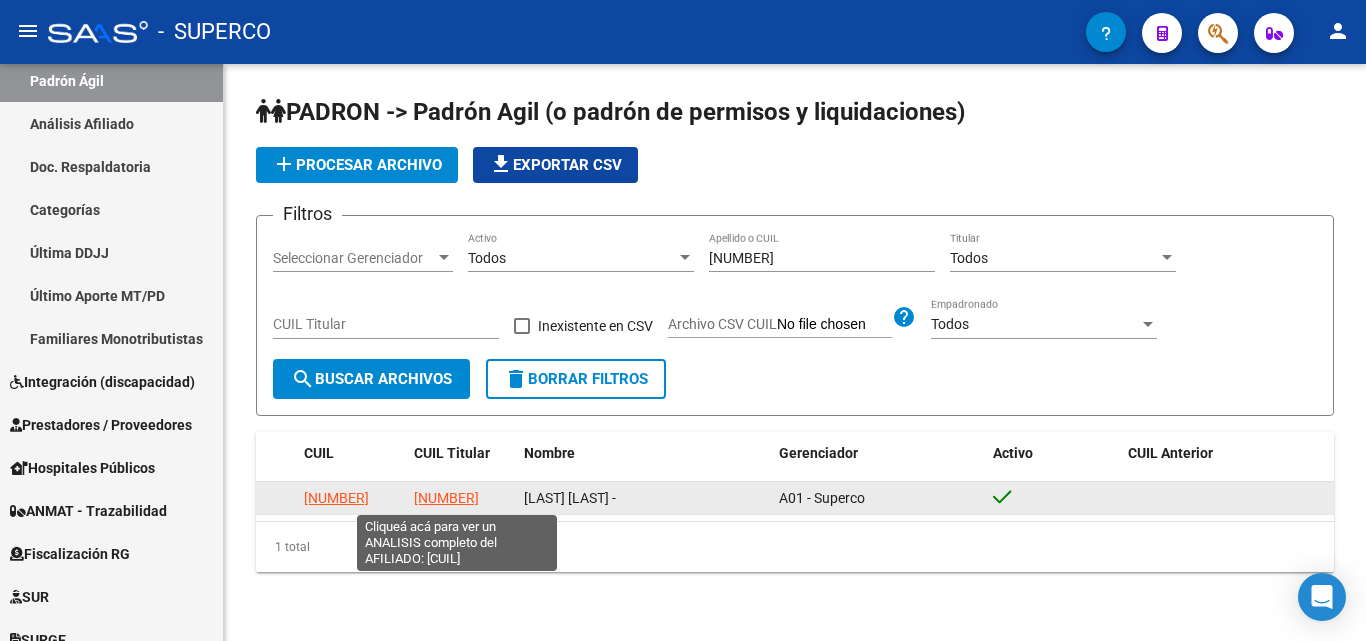 click on "[NUMBER]" 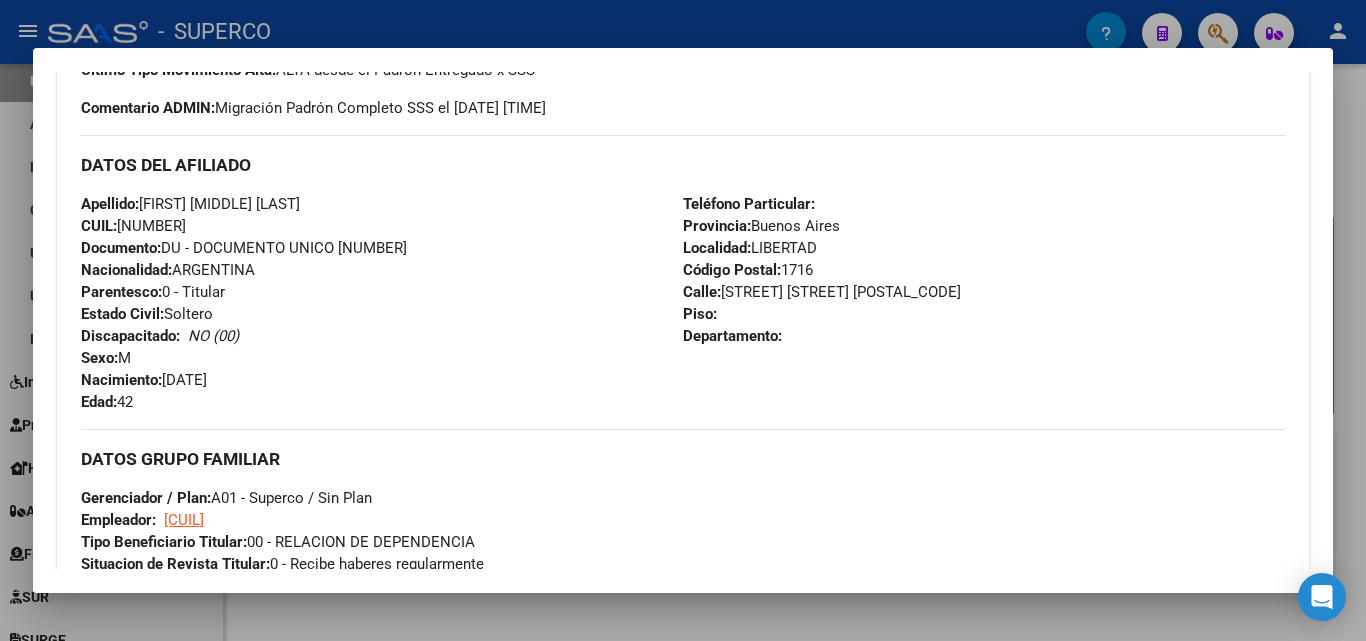 scroll, scrollTop: 700, scrollLeft: 0, axis: vertical 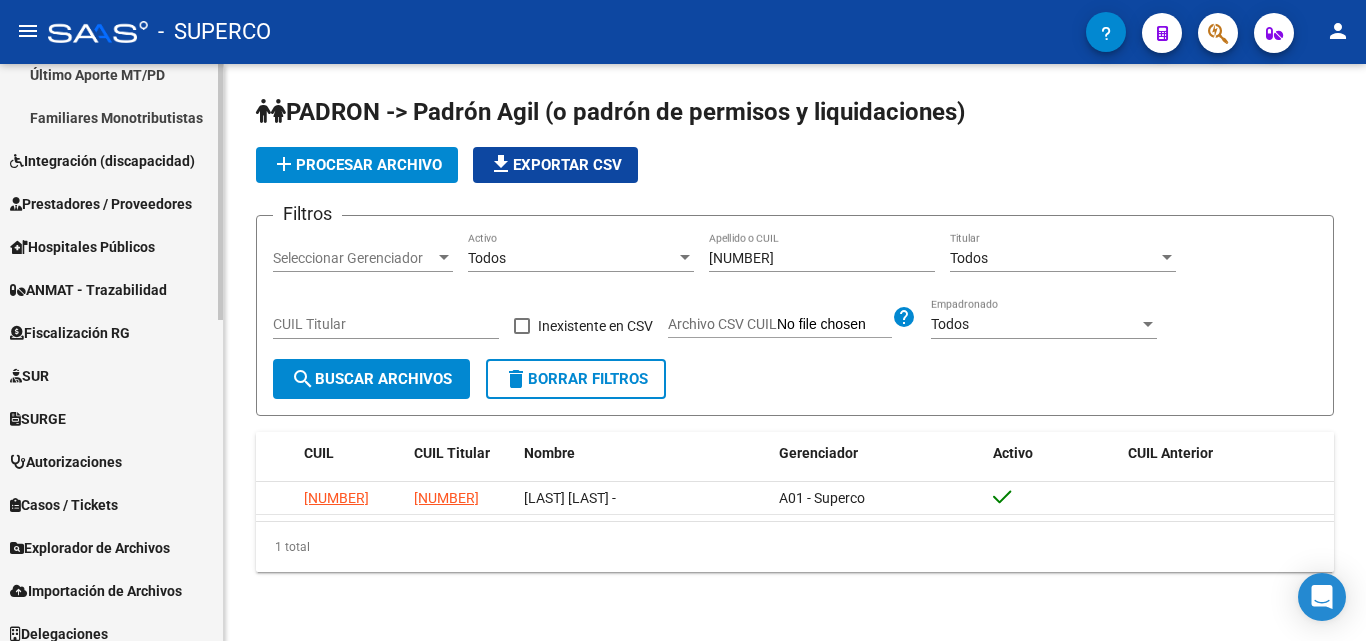 click on "Prestadores / Proveedores" at bounding box center [101, 204] 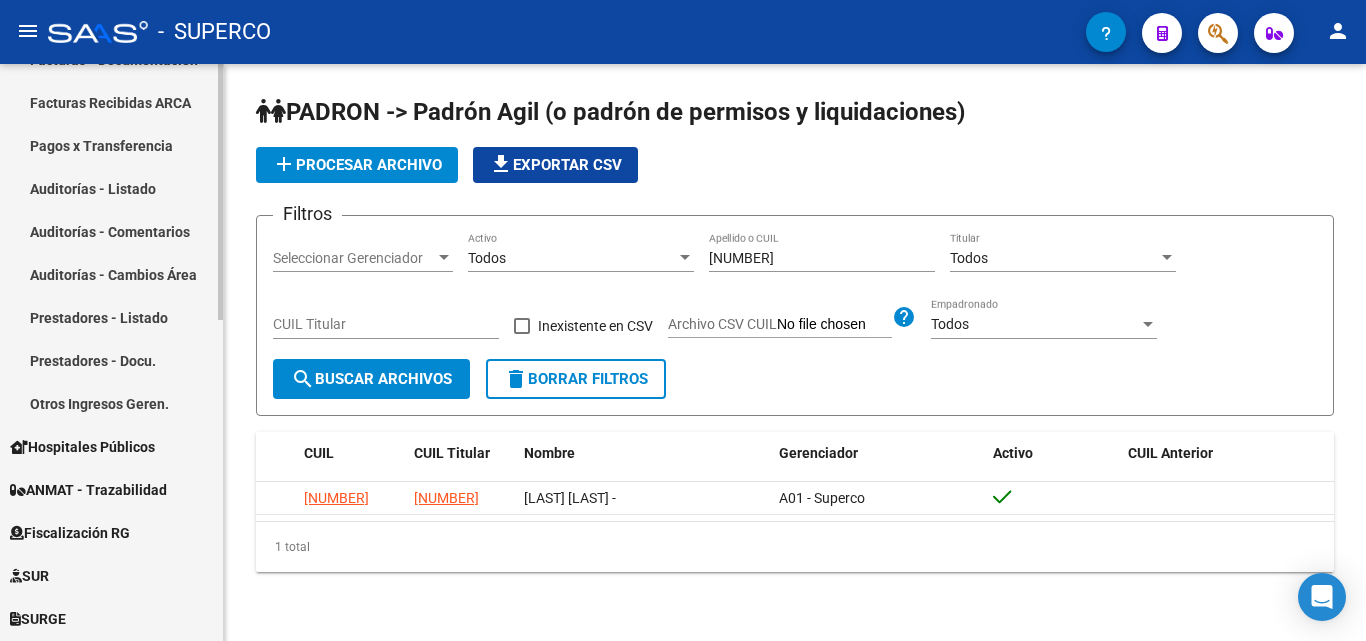 scroll, scrollTop: 221, scrollLeft: 0, axis: vertical 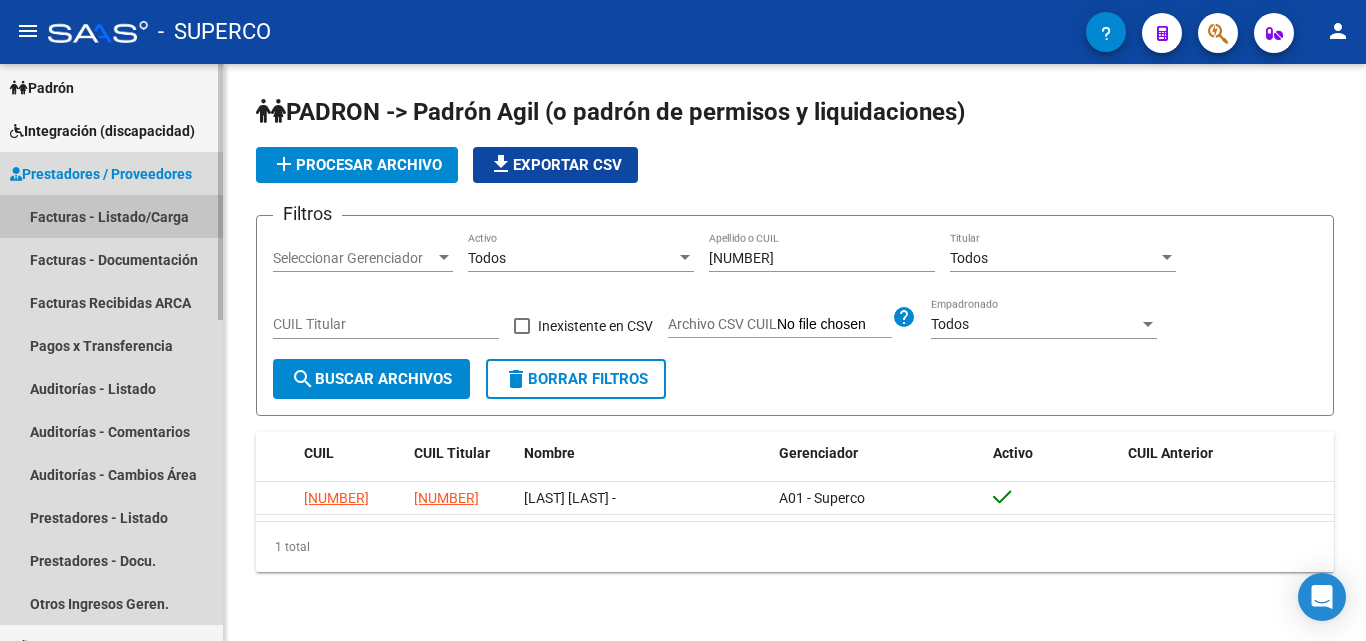 click on "Facturas - Listado/Carga" at bounding box center [111, 216] 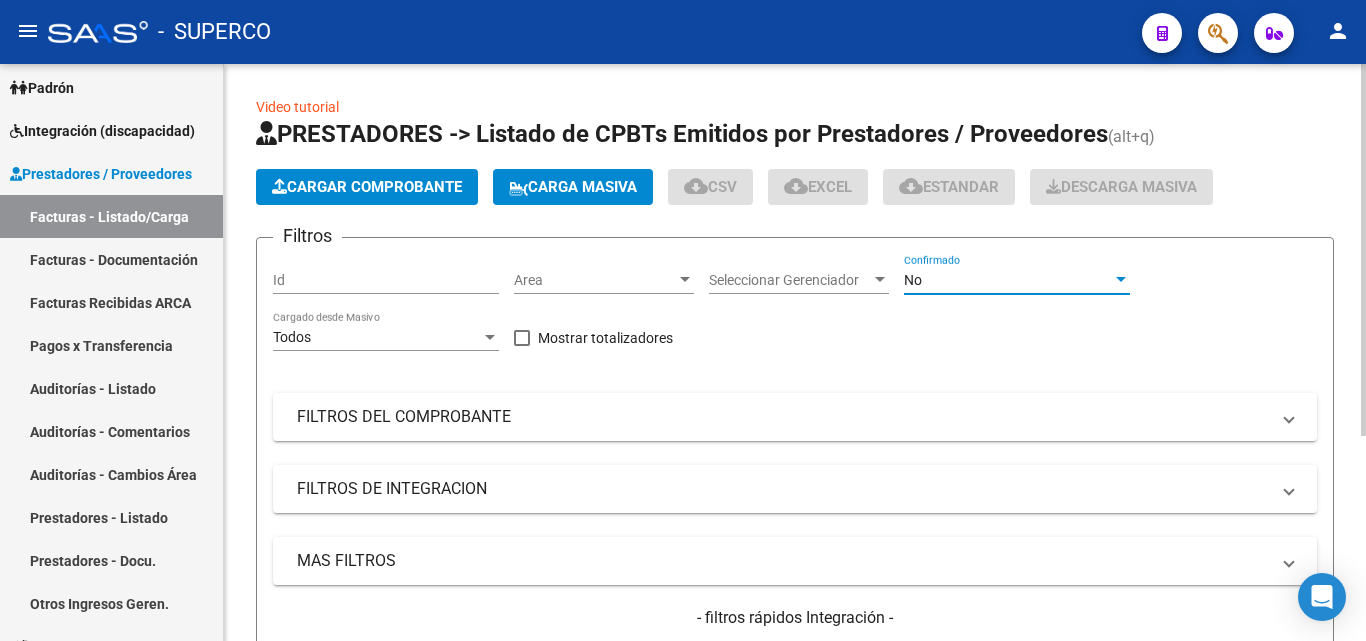 click on "No" at bounding box center (1008, 280) 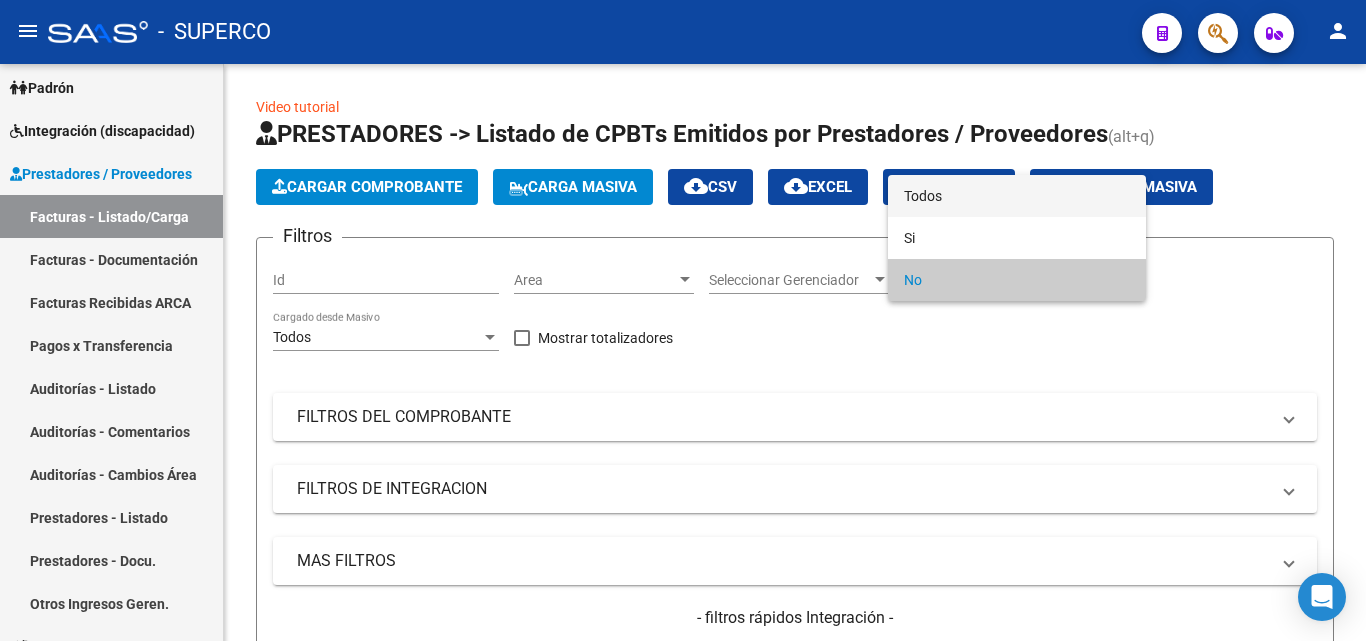 click on "Todos" at bounding box center [1017, 196] 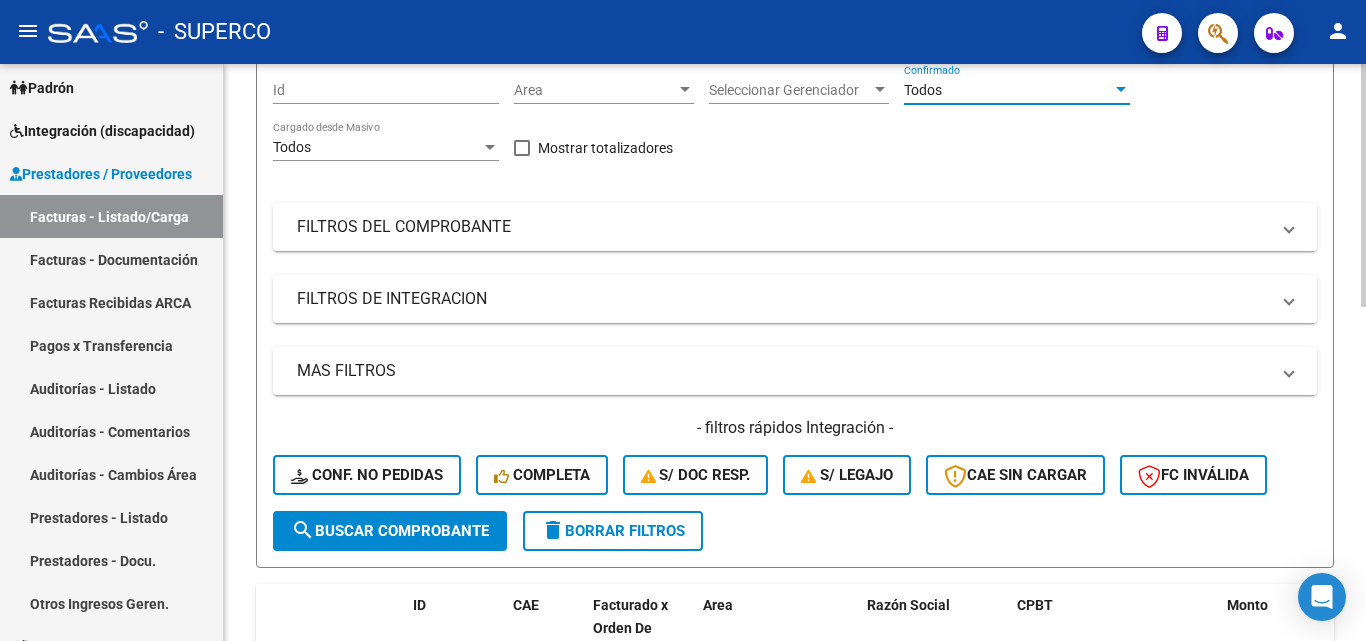 scroll, scrollTop: 200, scrollLeft: 0, axis: vertical 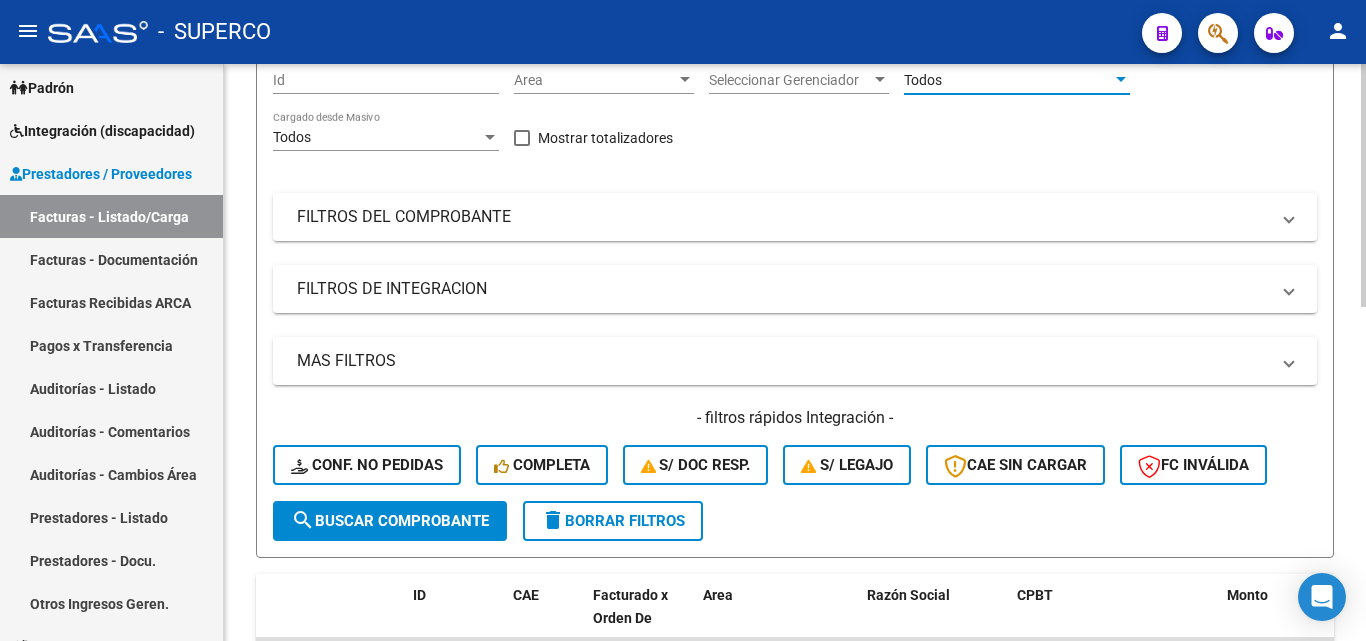 click on "search  Buscar Comprobante" 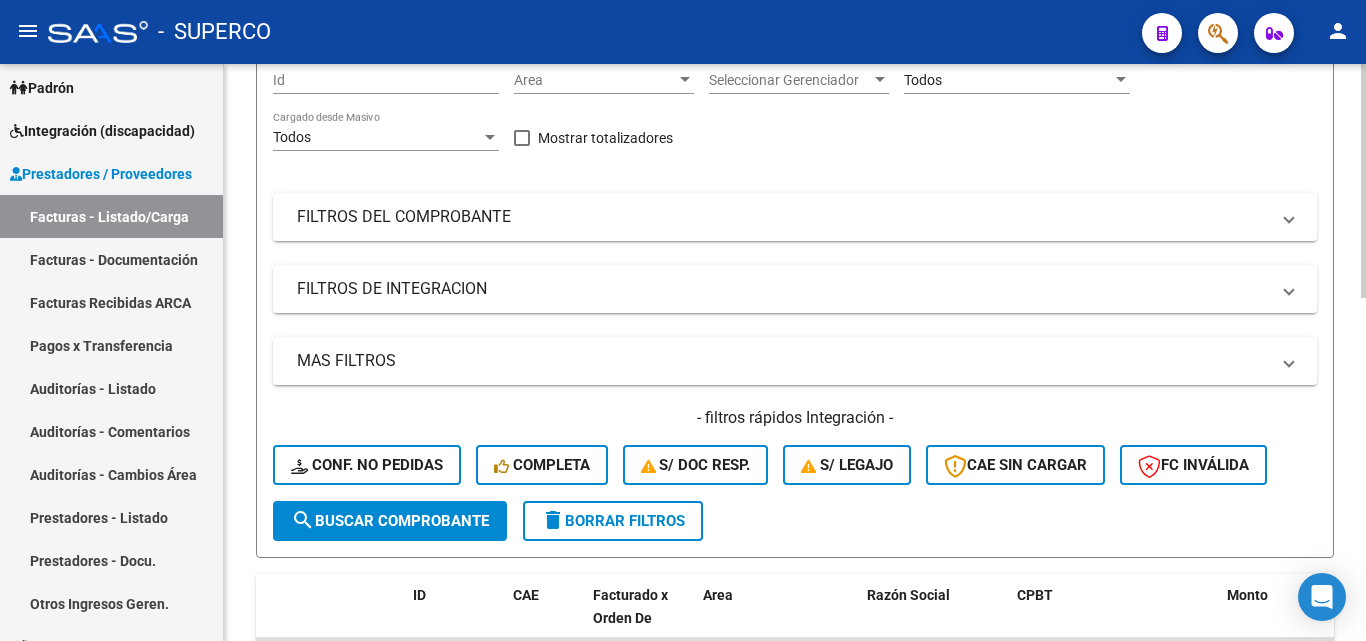 scroll, scrollTop: 400, scrollLeft: 0, axis: vertical 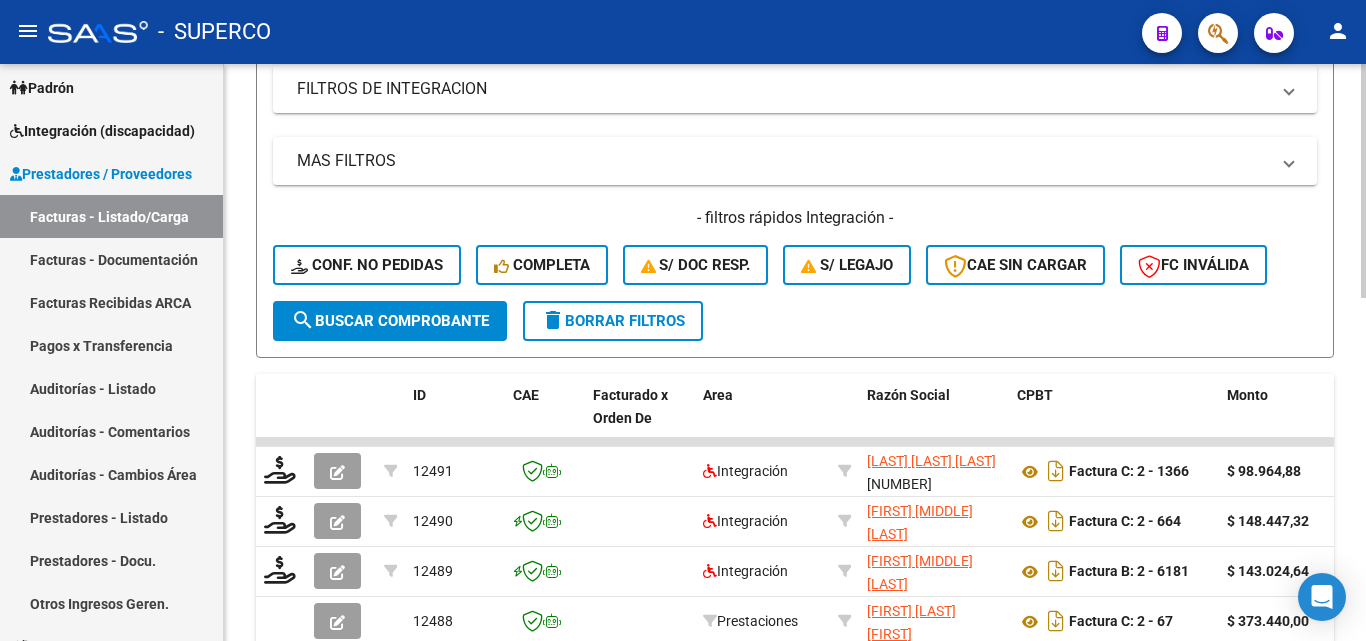 click on "search  Buscar Comprobante" 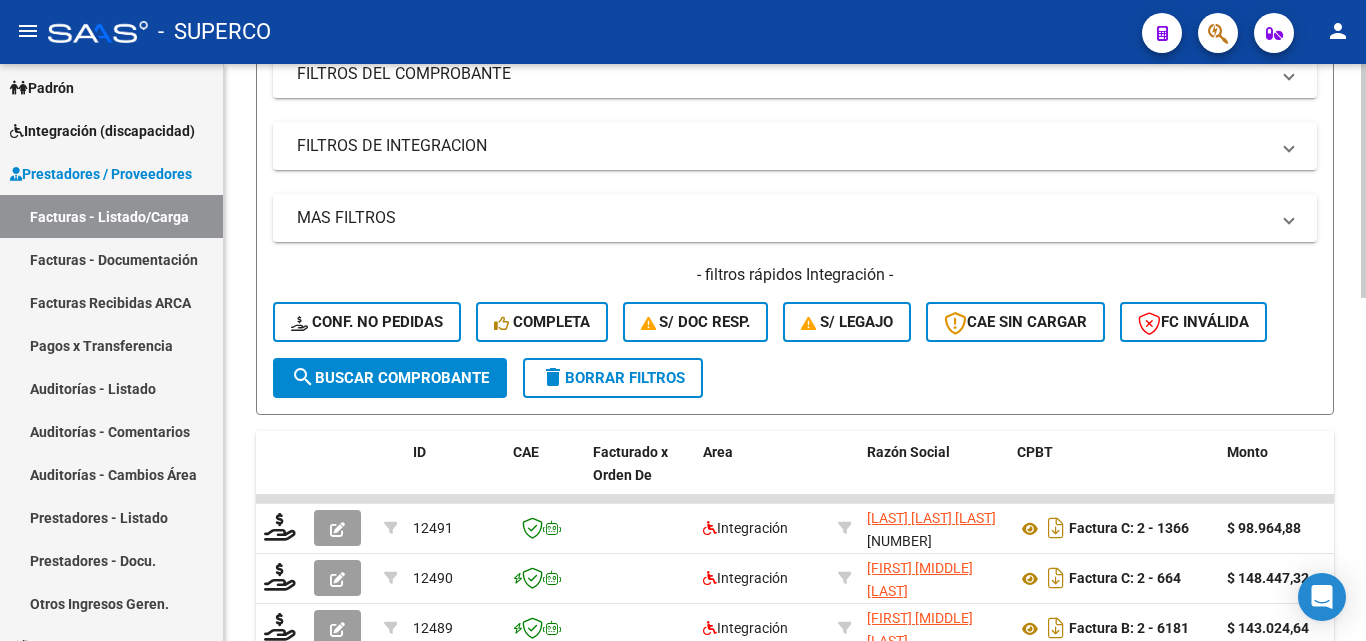 scroll, scrollTop: 0, scrollLeft: 0, axis: both 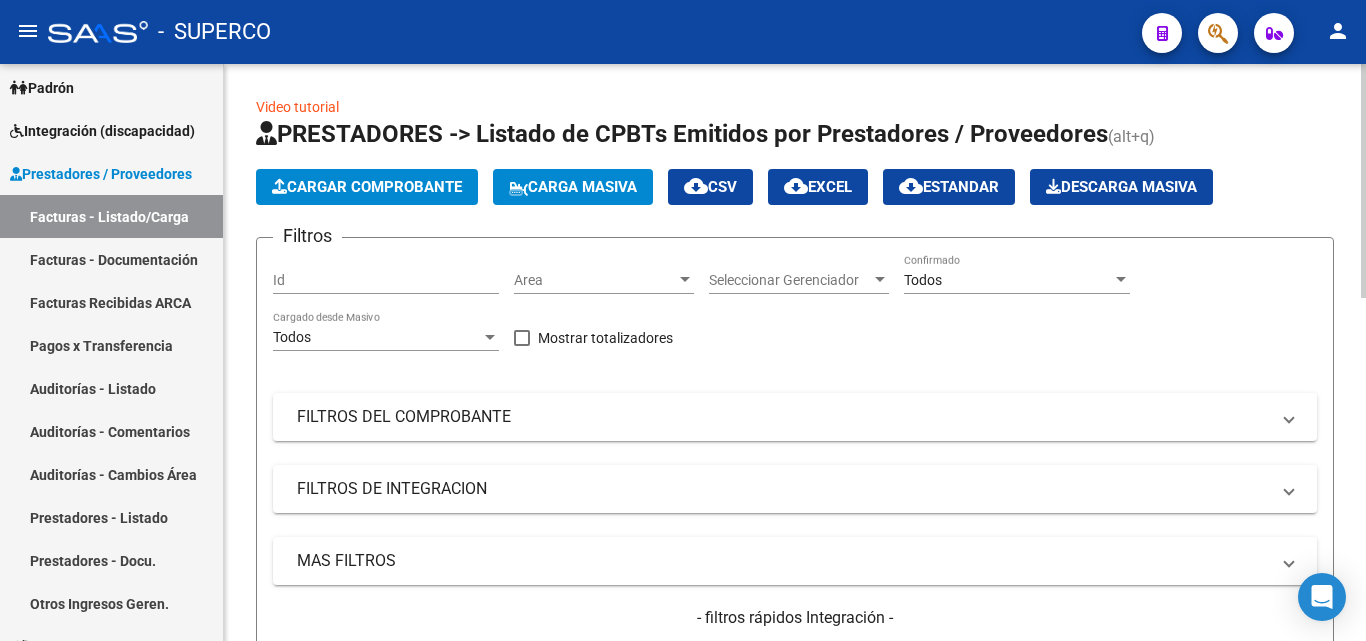 click on "Area" at bounding box center (595, 280) 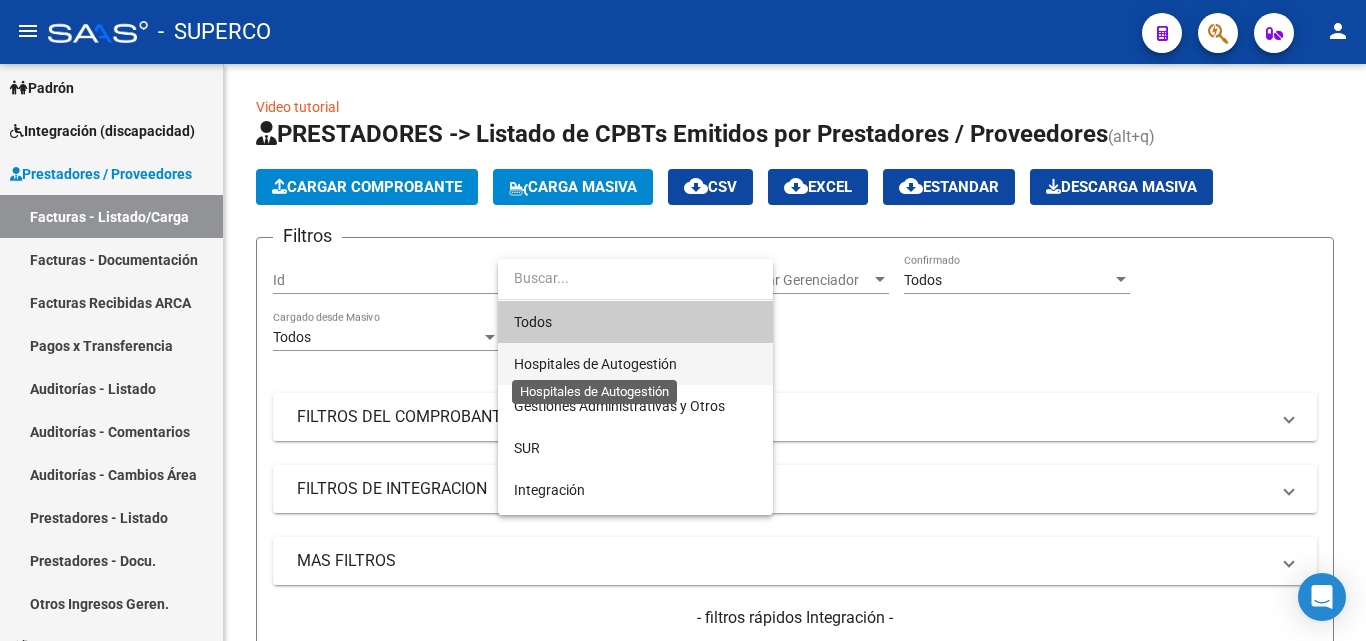 click on "Hospitales de Autogestión" at bounding box center (595, 364) 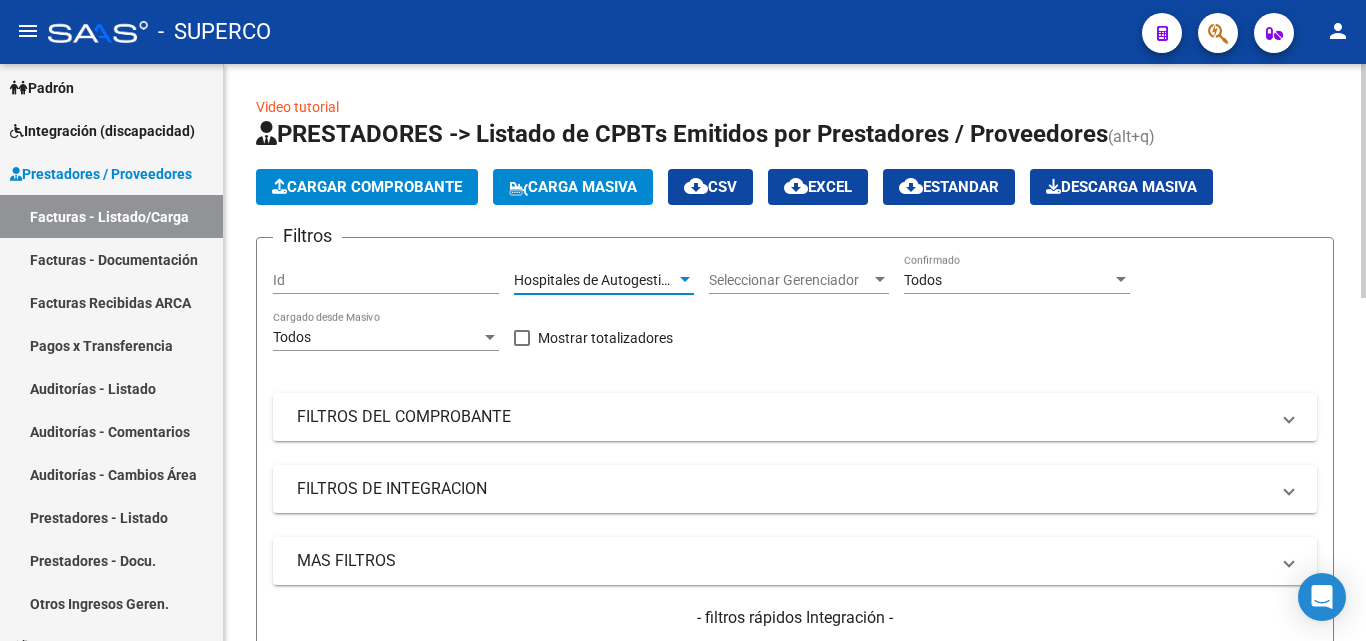 scroll, scrollTop: 200, scrollLeft: 0, axis: vertical 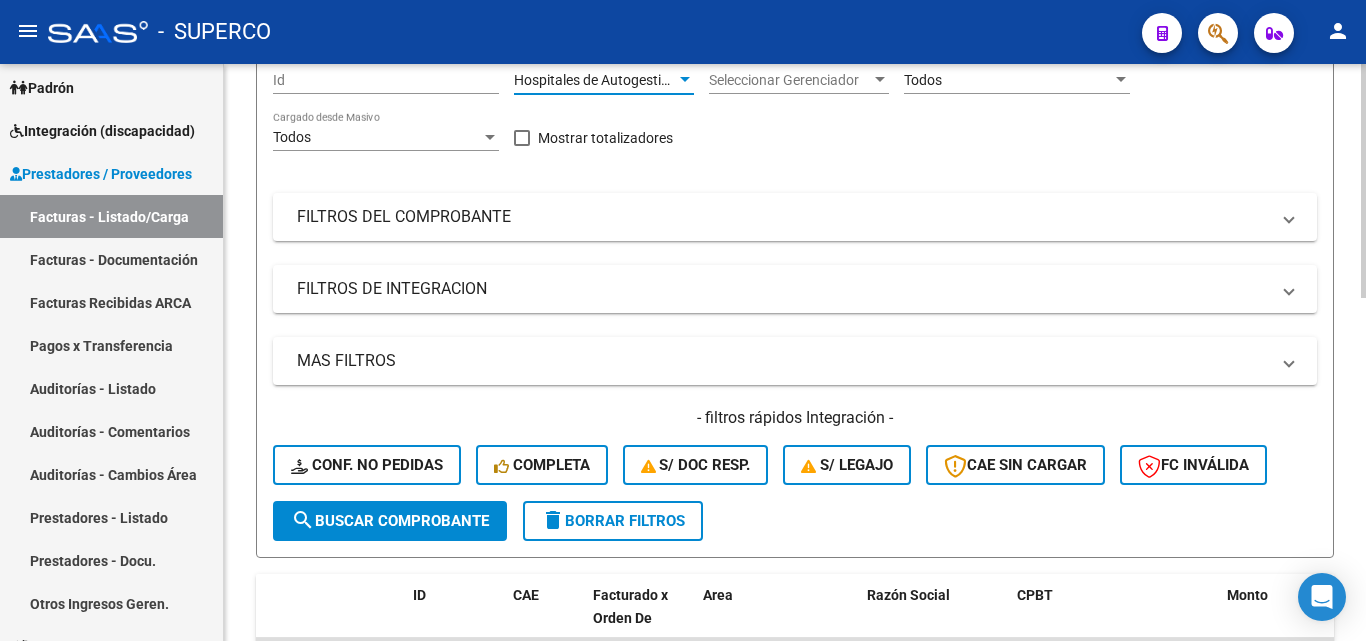 click on "search  Buscar Comprobante" 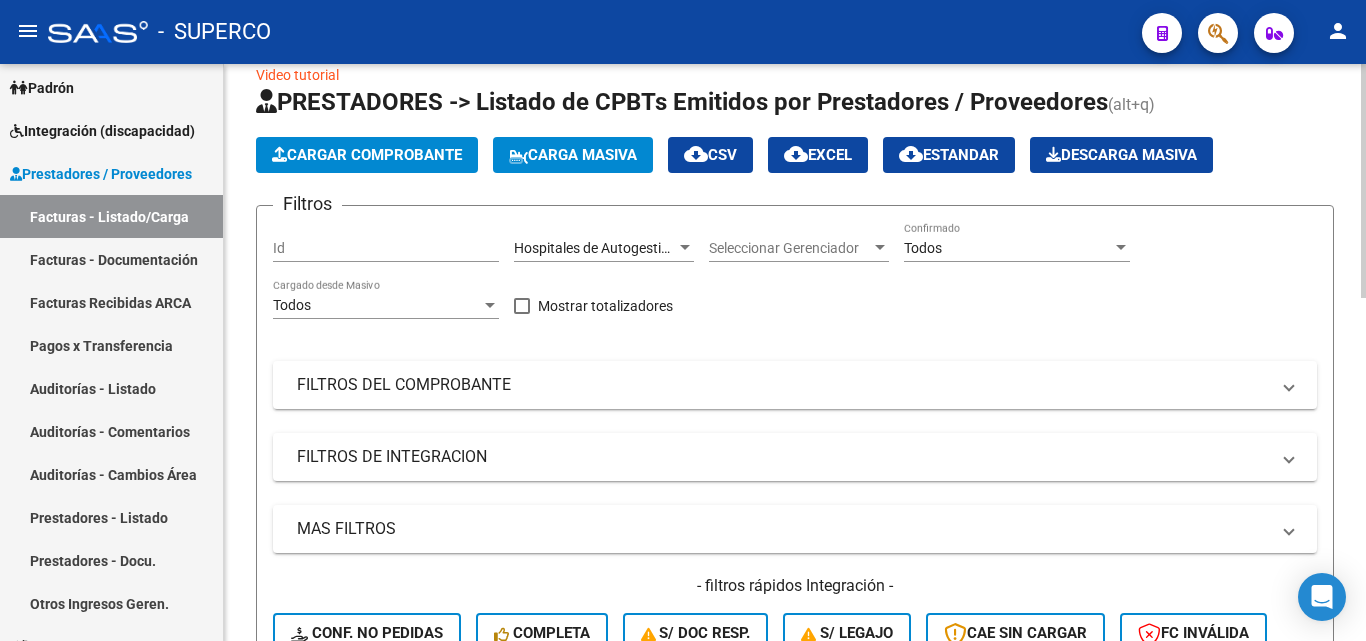 scroll, scrollTop: 0, scrollLeft: 0, axis: both 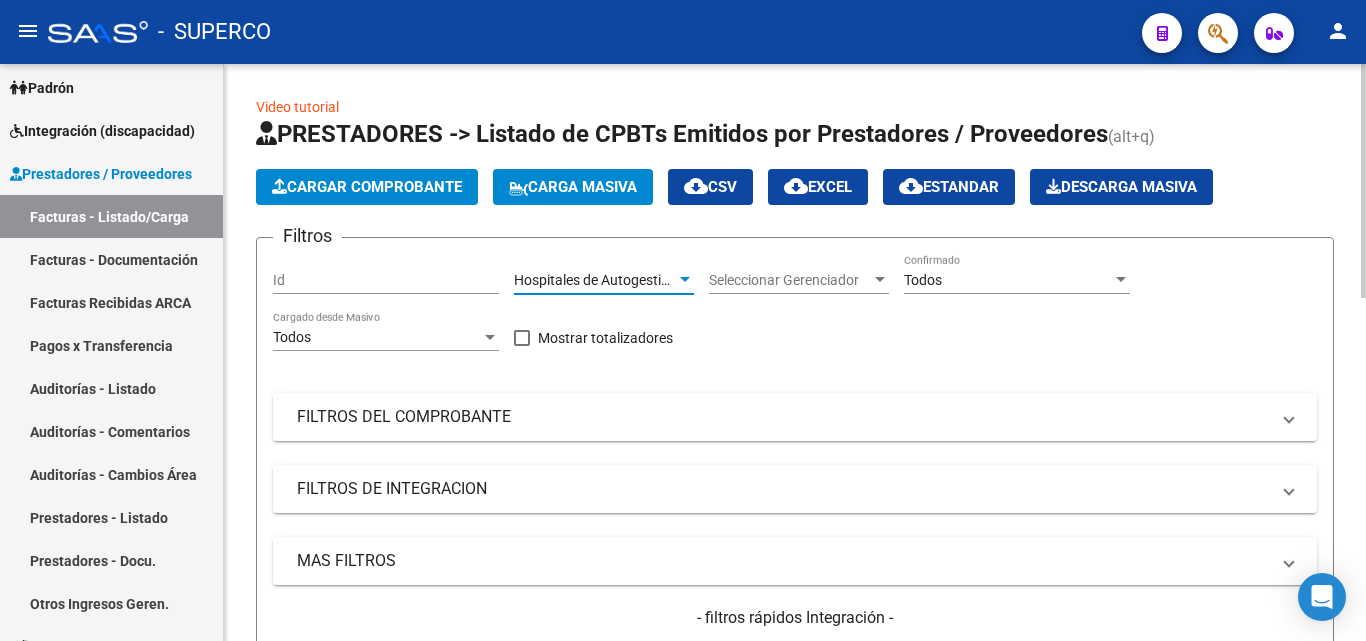 click at bounding box center [685, 280] 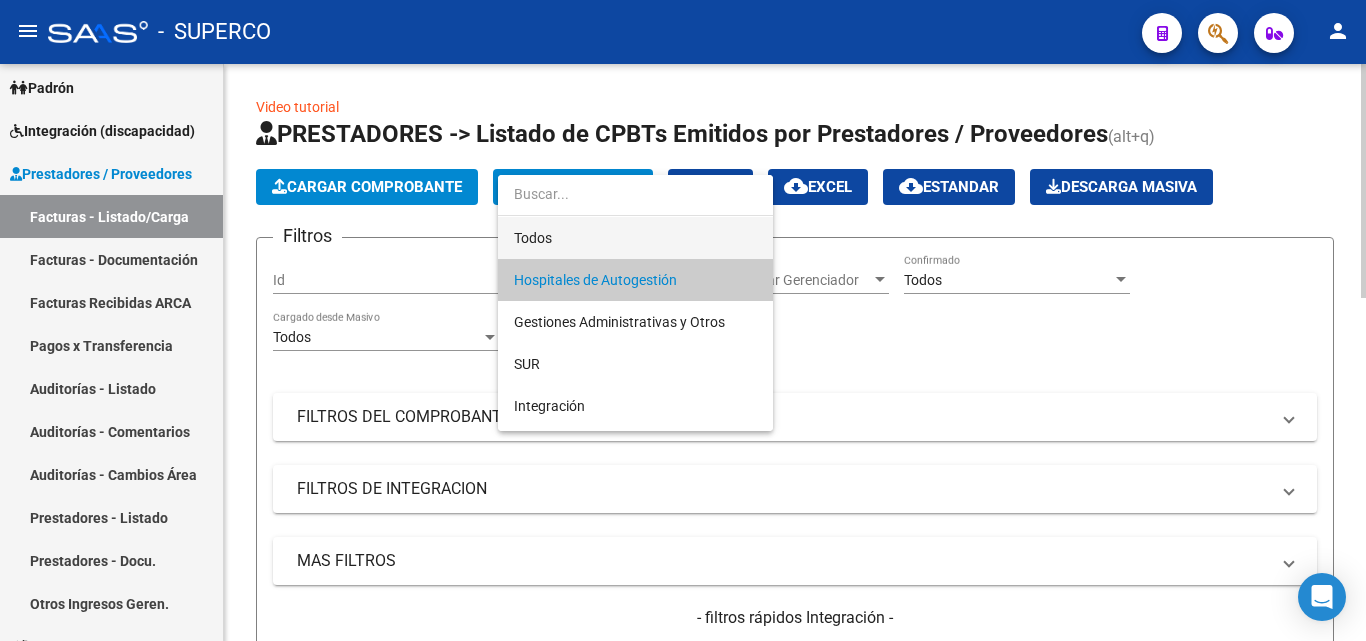 click on "Todos" at bounding box center [635, 238] 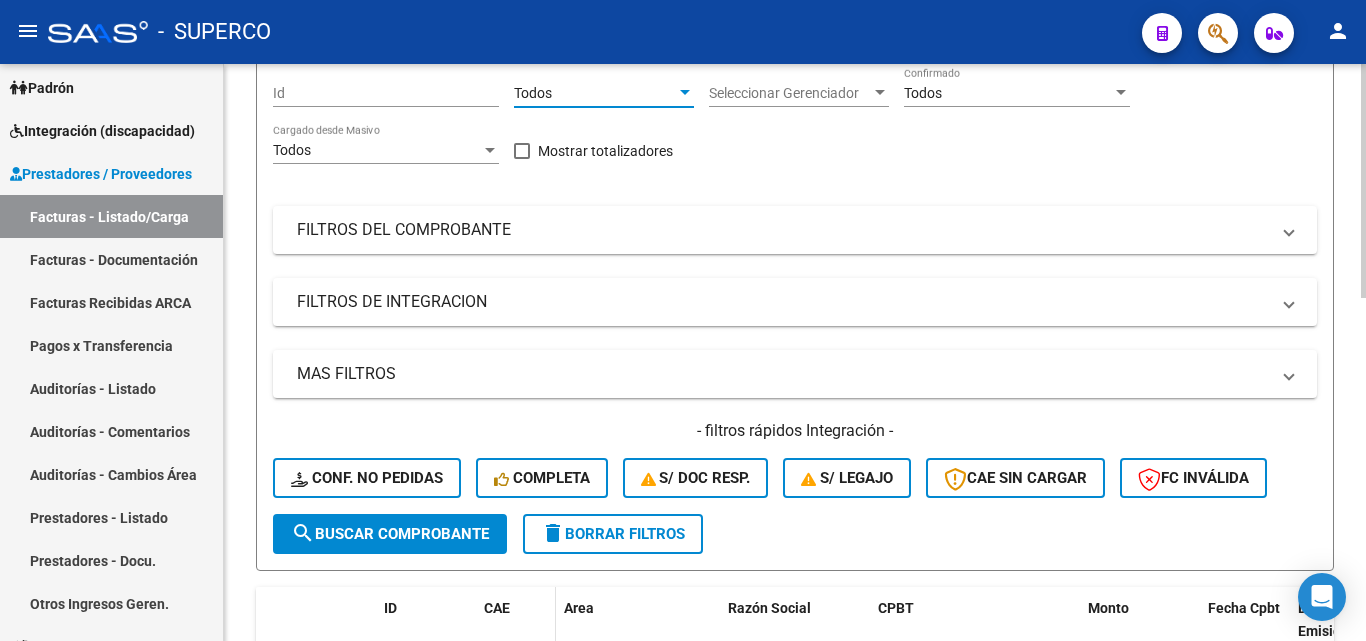 scroll, scrollTop: 400, scrollLeft: 0, axis: vertical 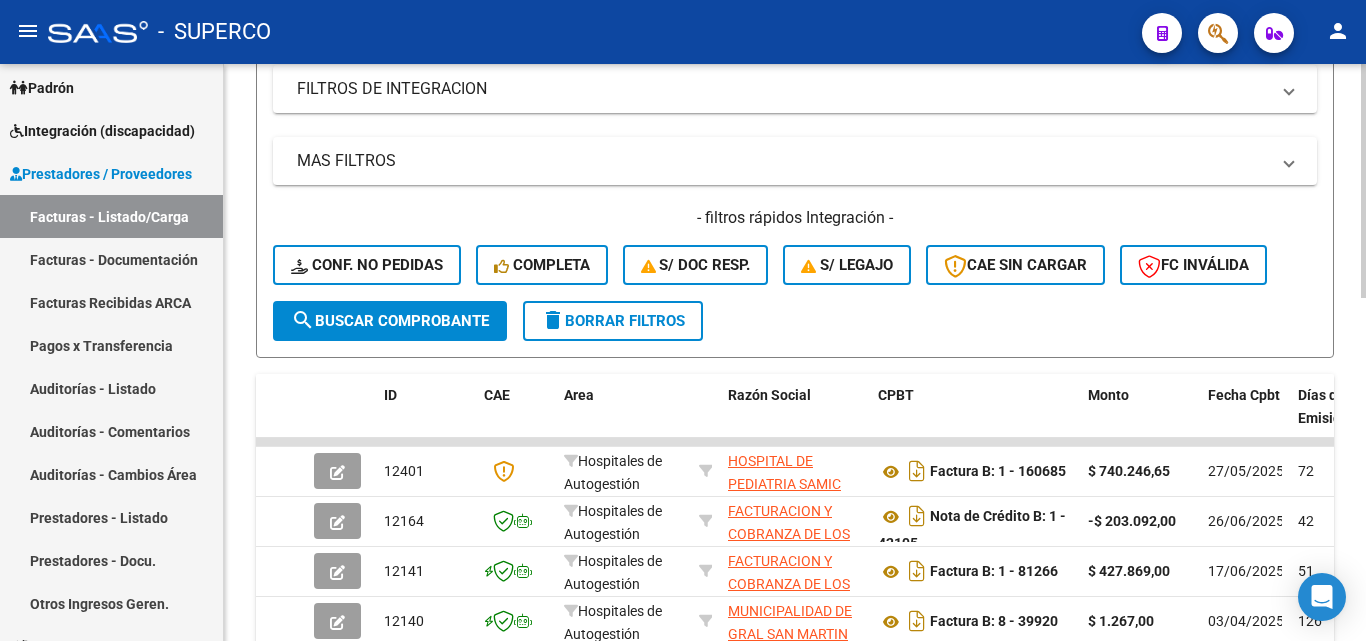 click on "search  Buscar Comprobante" 